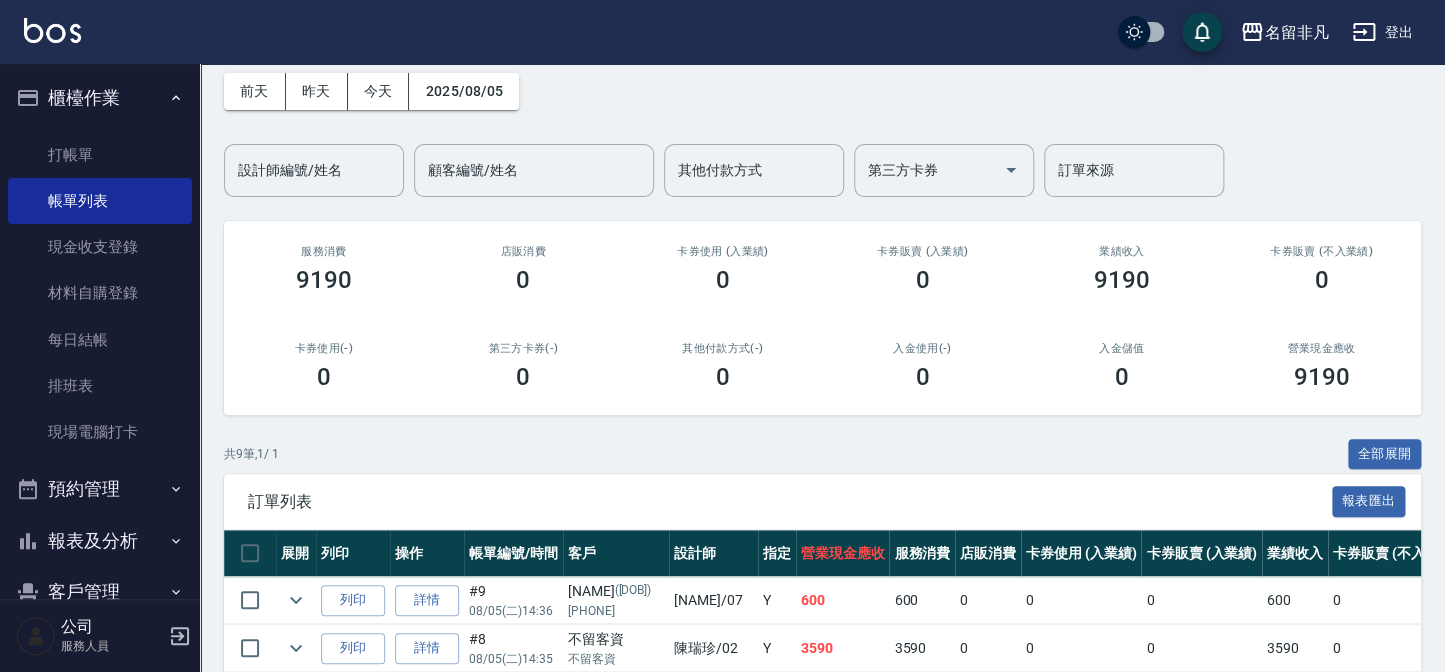 scroll, scrollTop: 0, scrollLeft: 0, axis: both 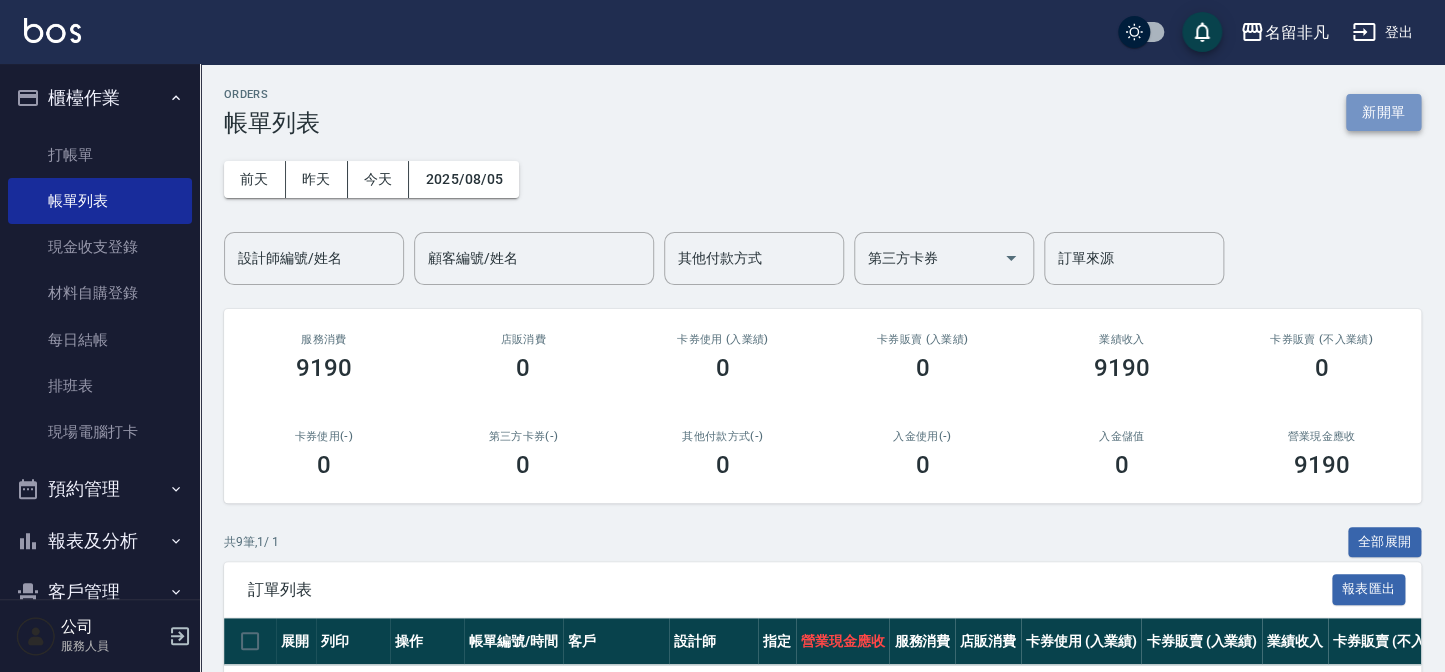 click on "新開單" at bounding box center (1383, 112) 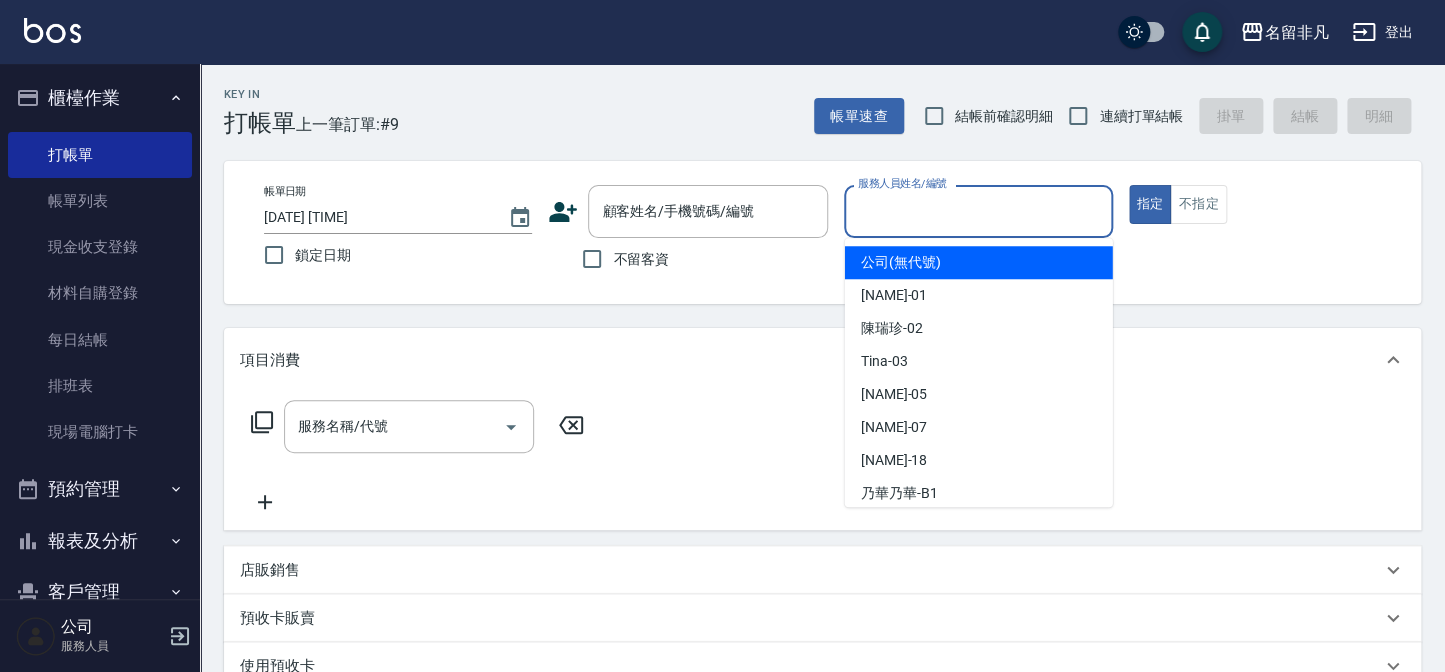 click on "服務人員姓名/編號" at bounding box center (978, 211) 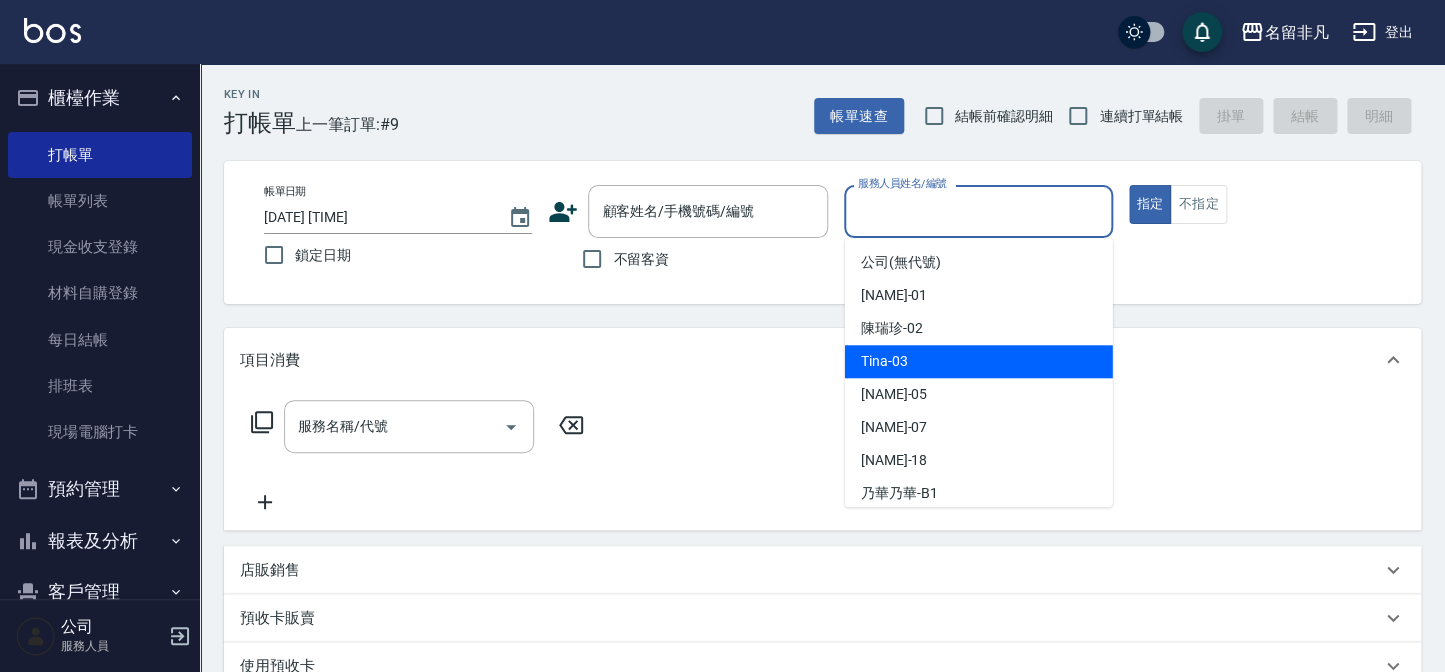 click on "[NAME] -[NUMBER]" at bounding box center (979, 361) 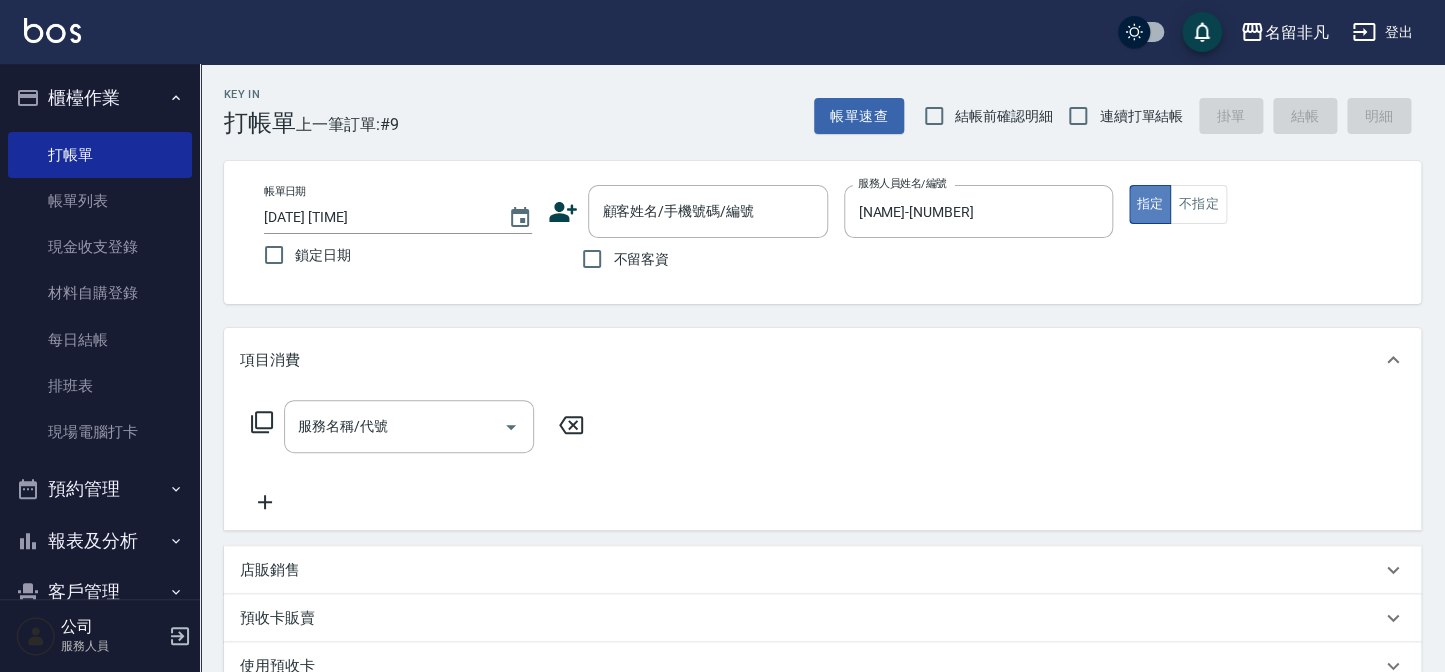 click on "指定" at bounding box center (1150, 204) 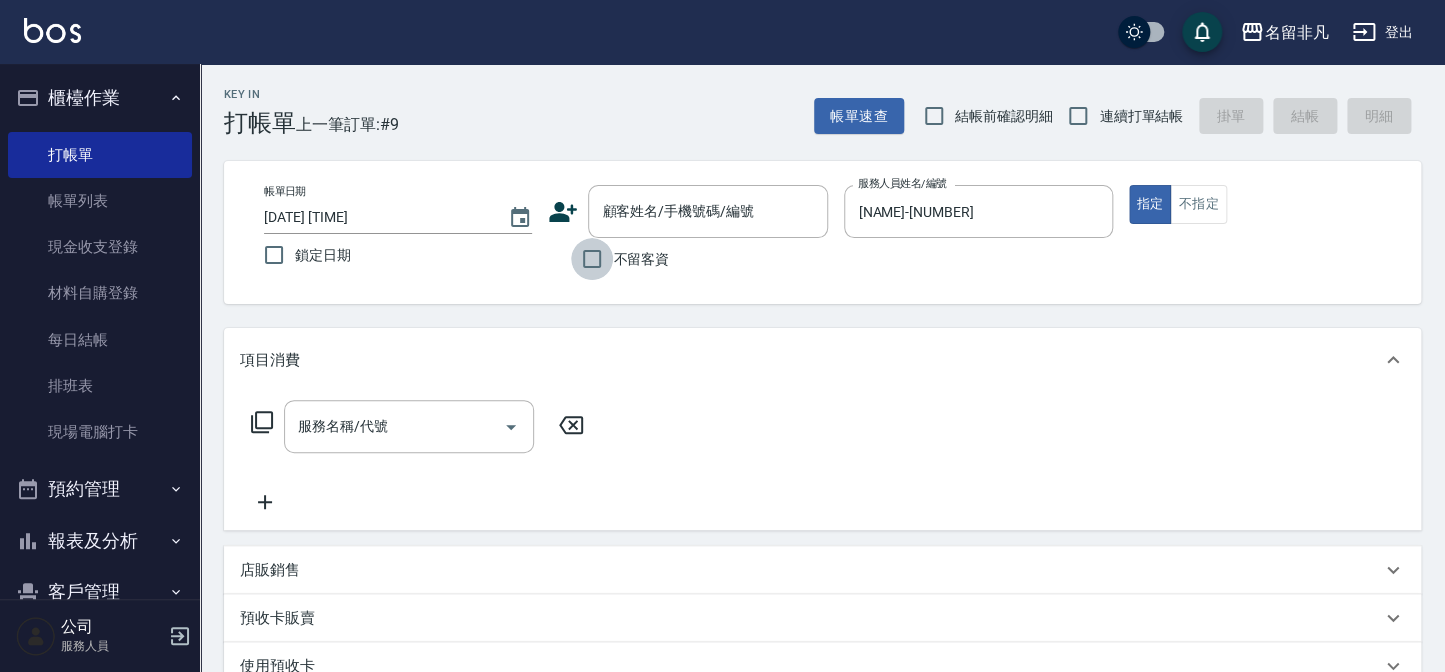 click on "不留客資" at bounding box center [592, 259] 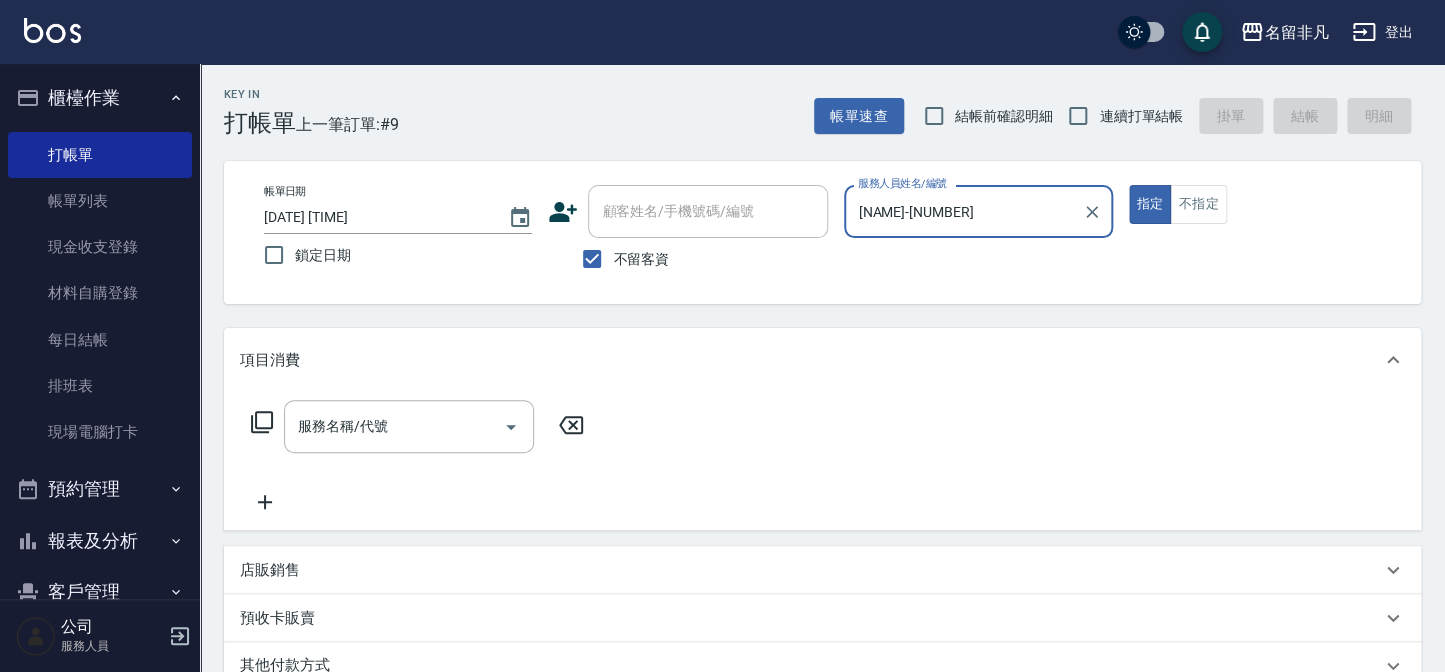 click 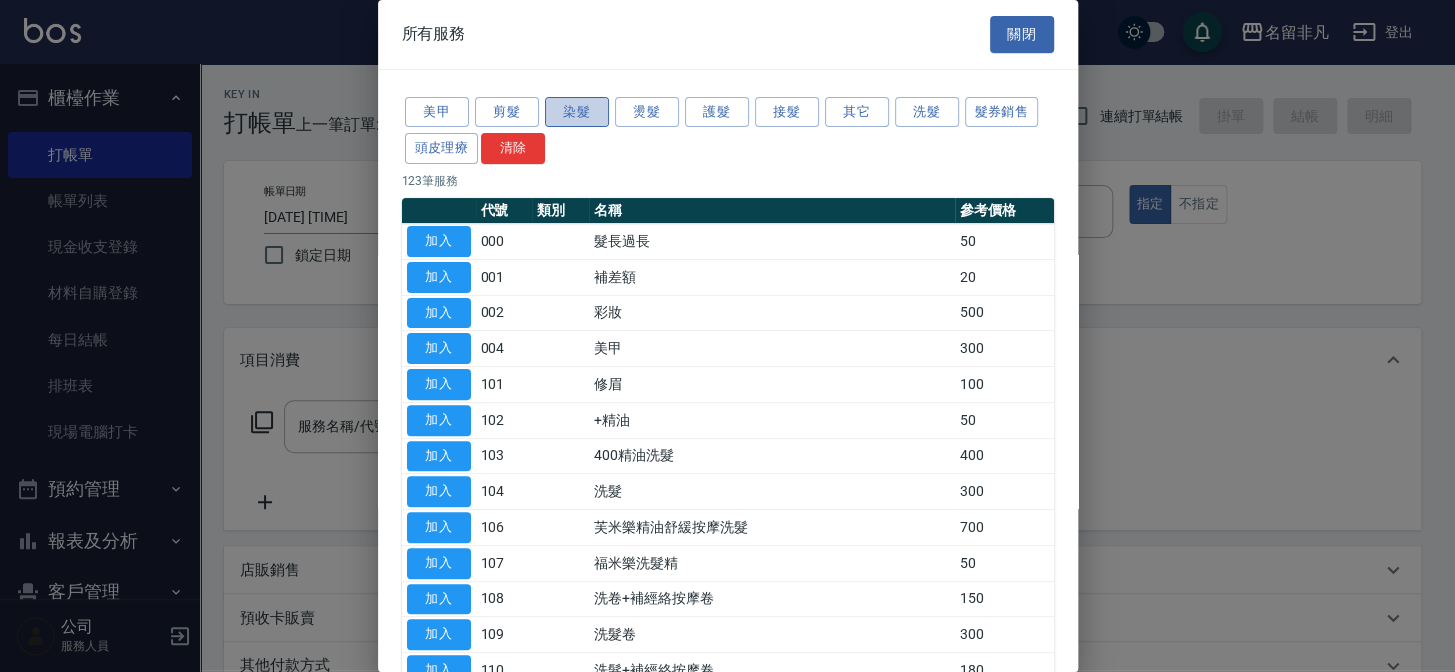 click on "染髮" at bounding box center (577, 112) 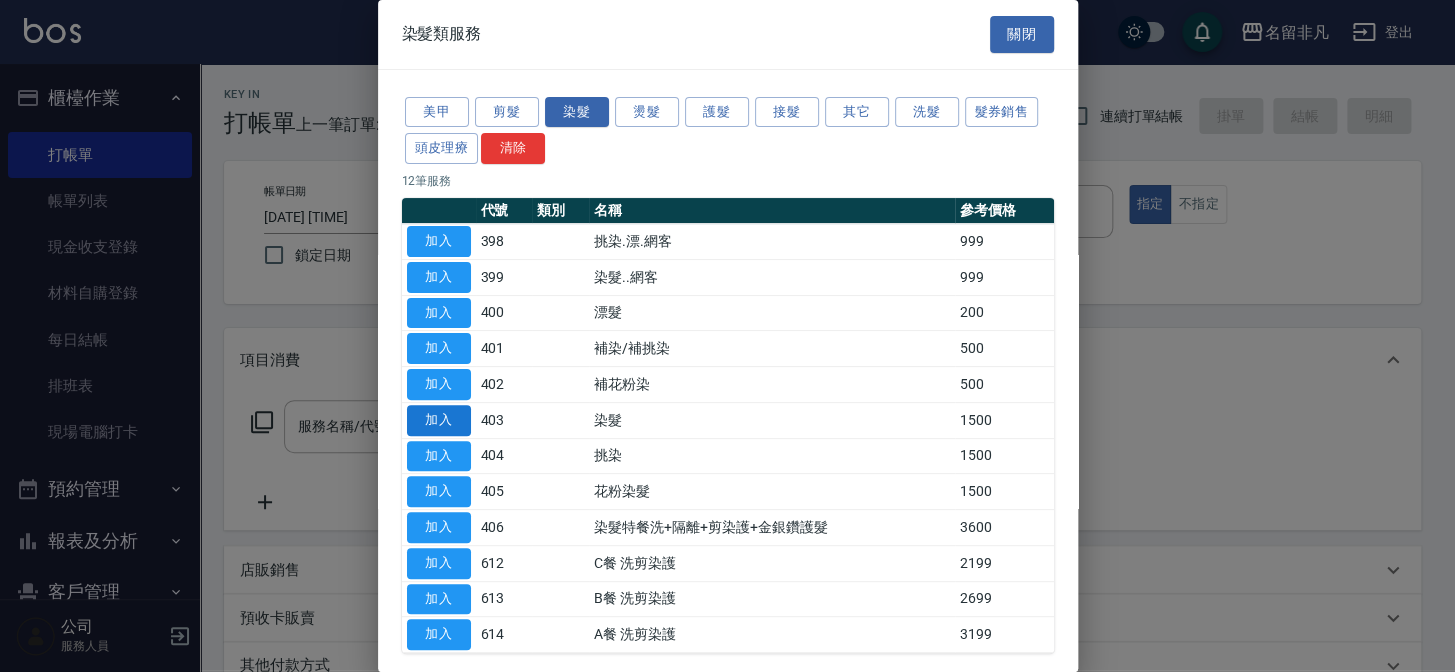 click on "加入" at bounding box center [439, 420] 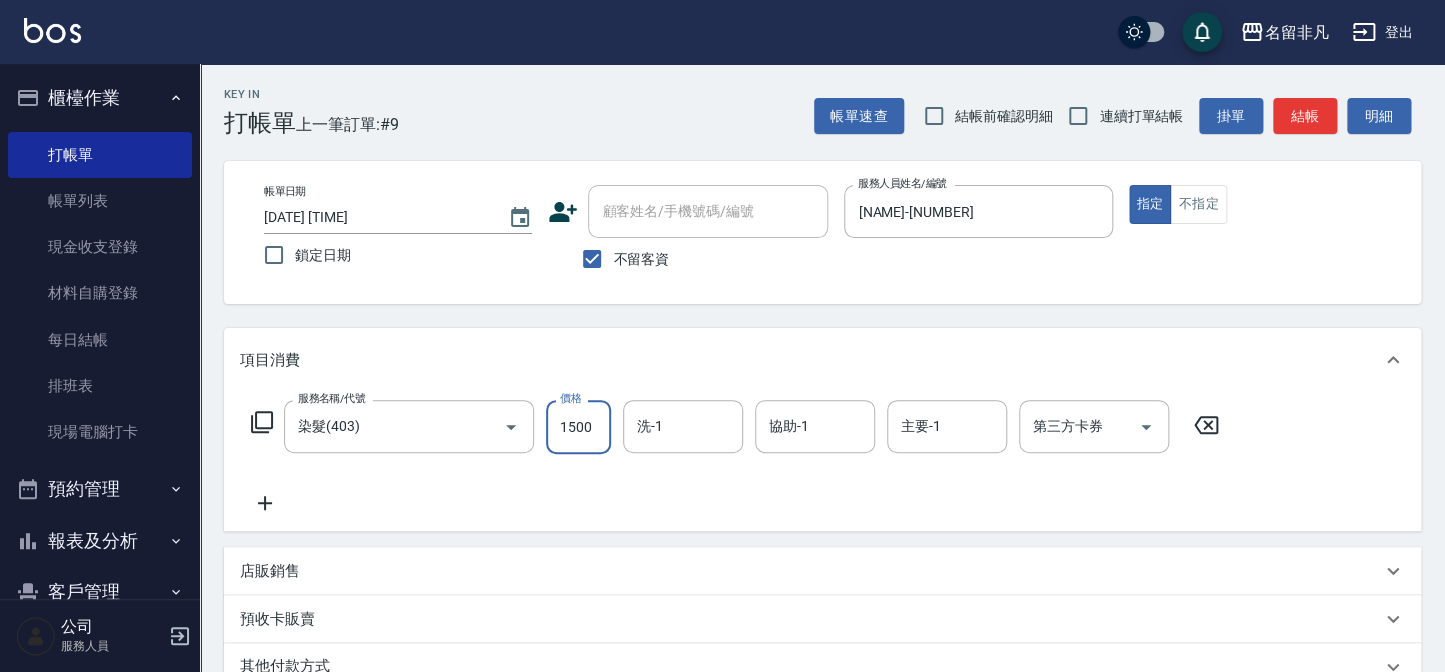click on "1500" at bounding box center [578, 427] 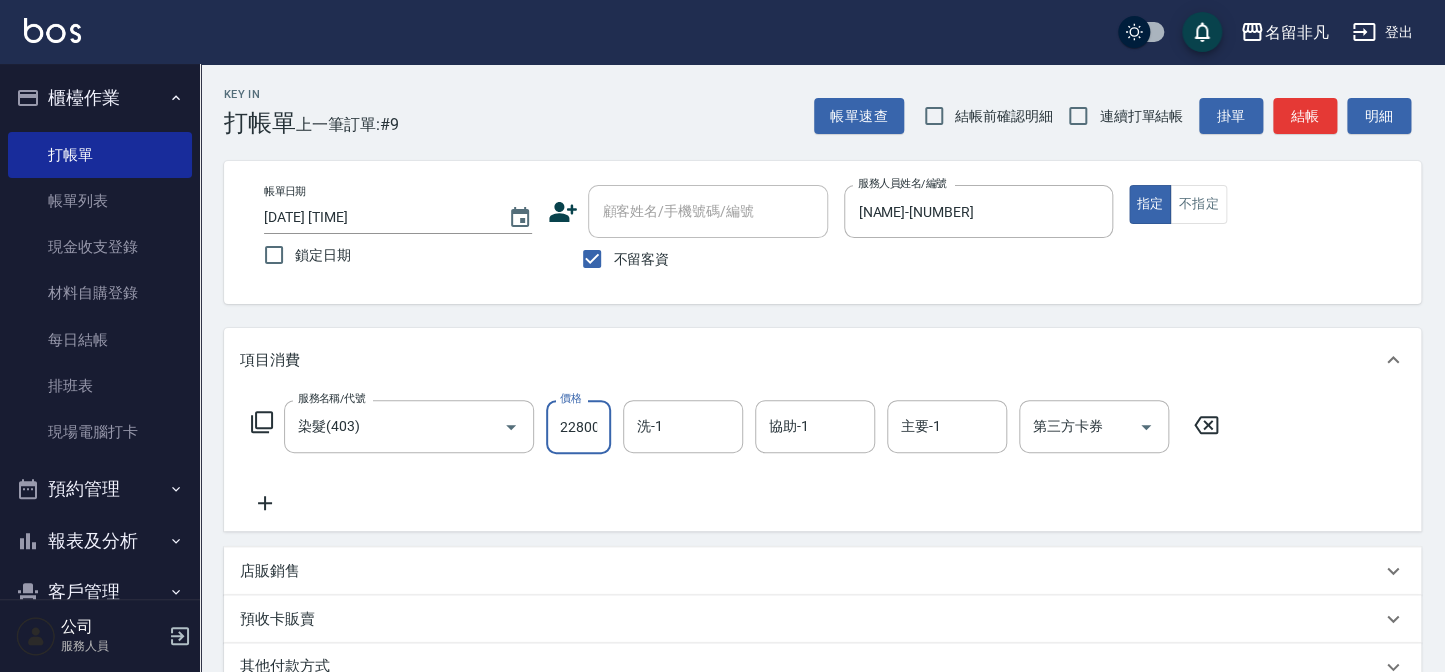 scroll, scrollTop: 0, scrollLeft: 1, axis: horizontal 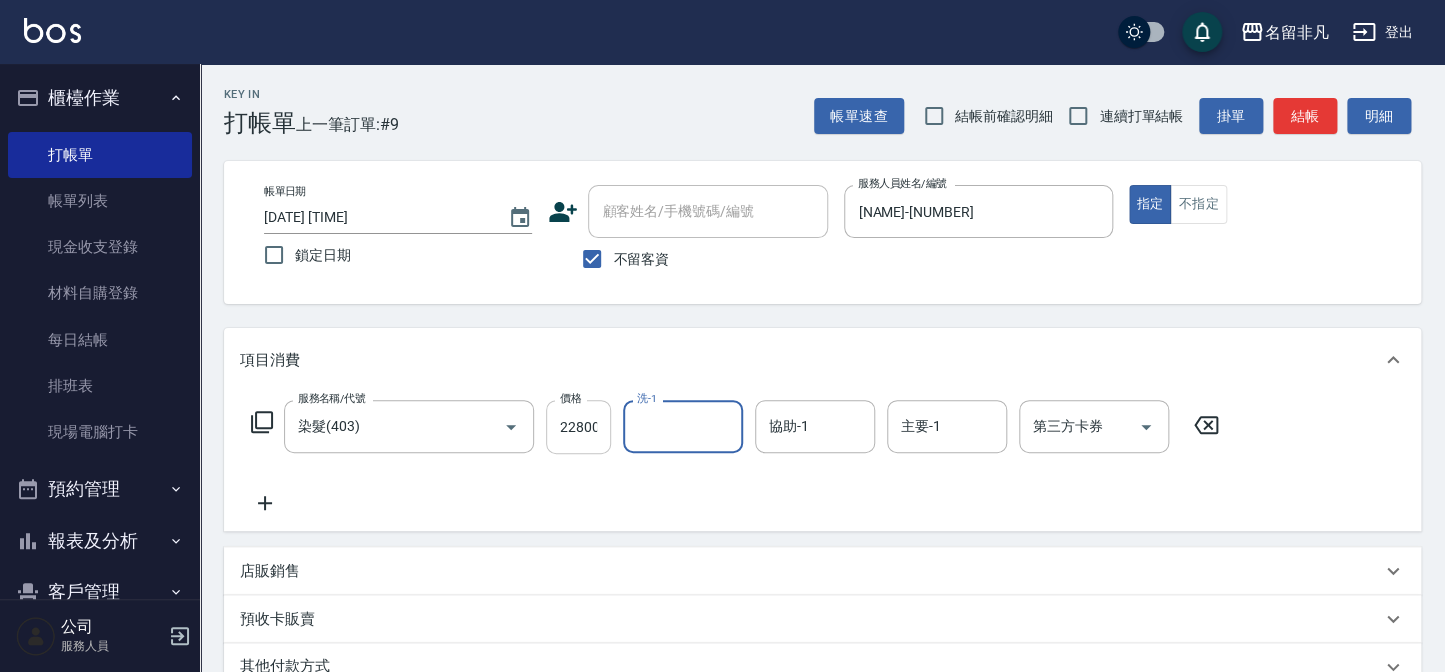 click on "22800" at bounding box center (578, 427) 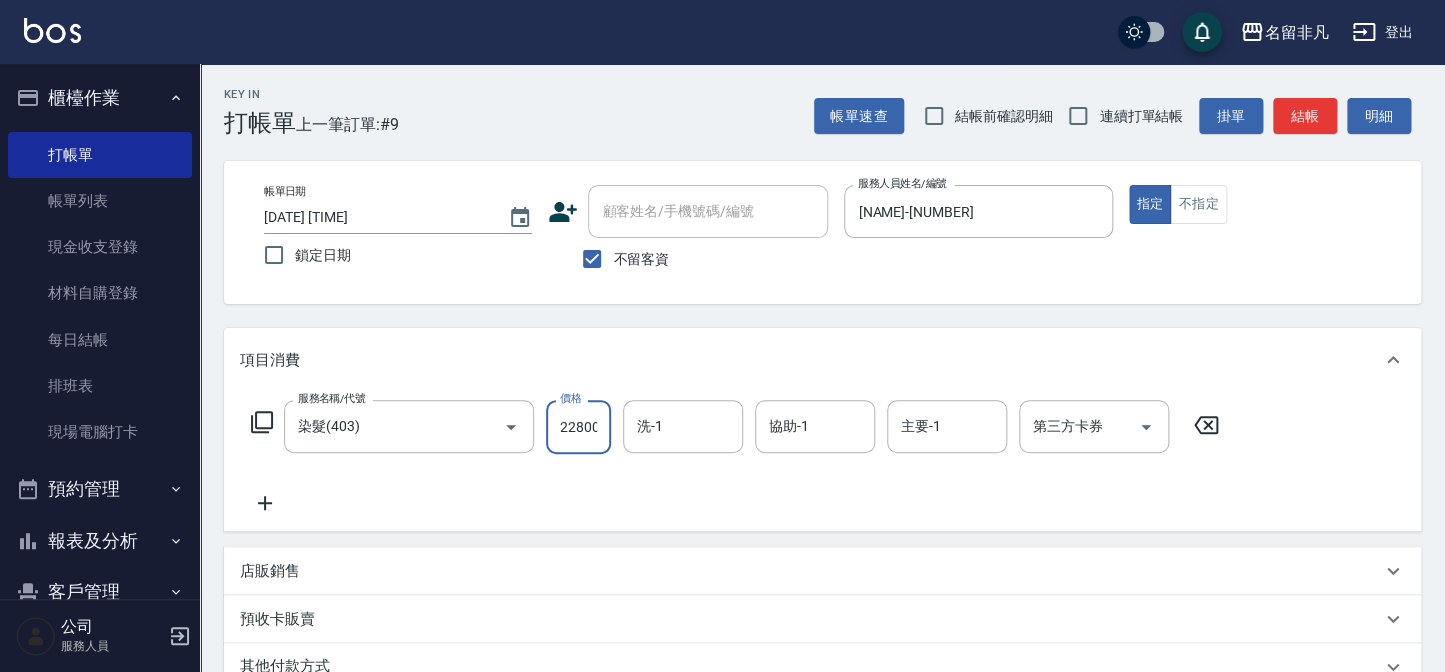 click on "22800" at bounding box center [578, 427] 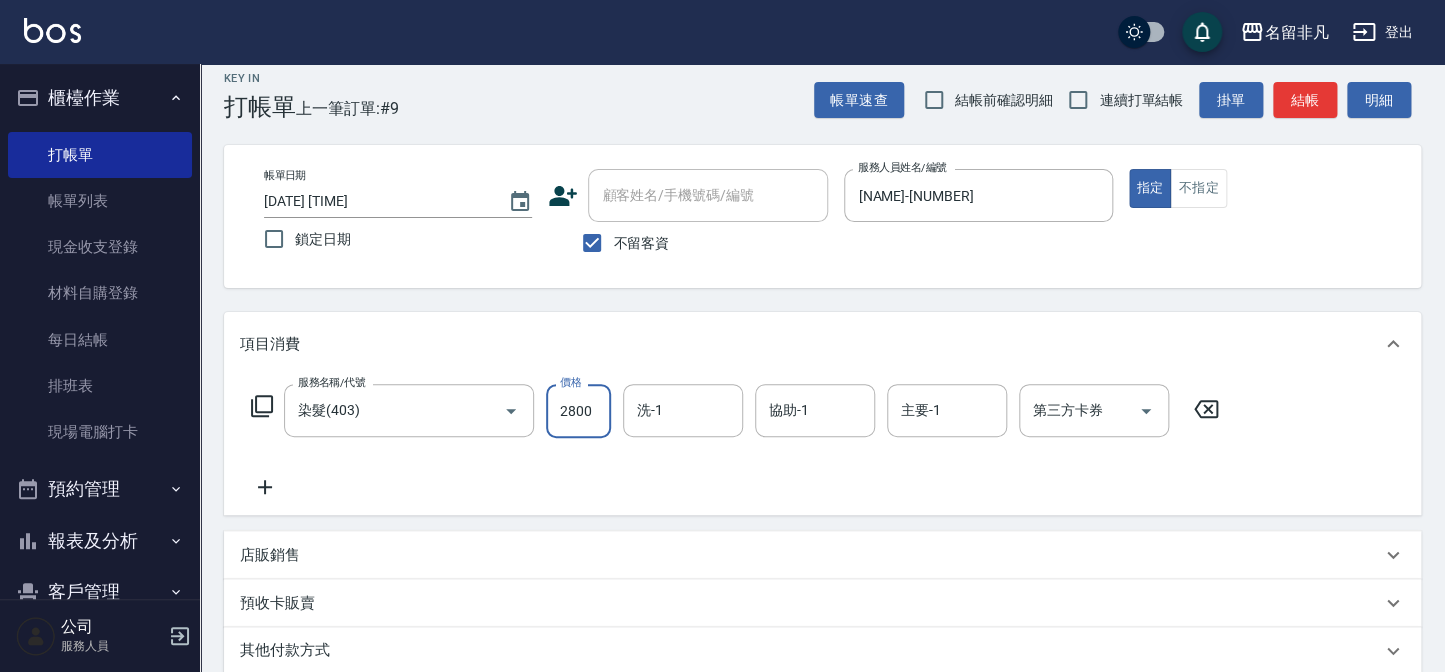 scroll, scrollTop: 0, scrollLeft: 0, axis: both 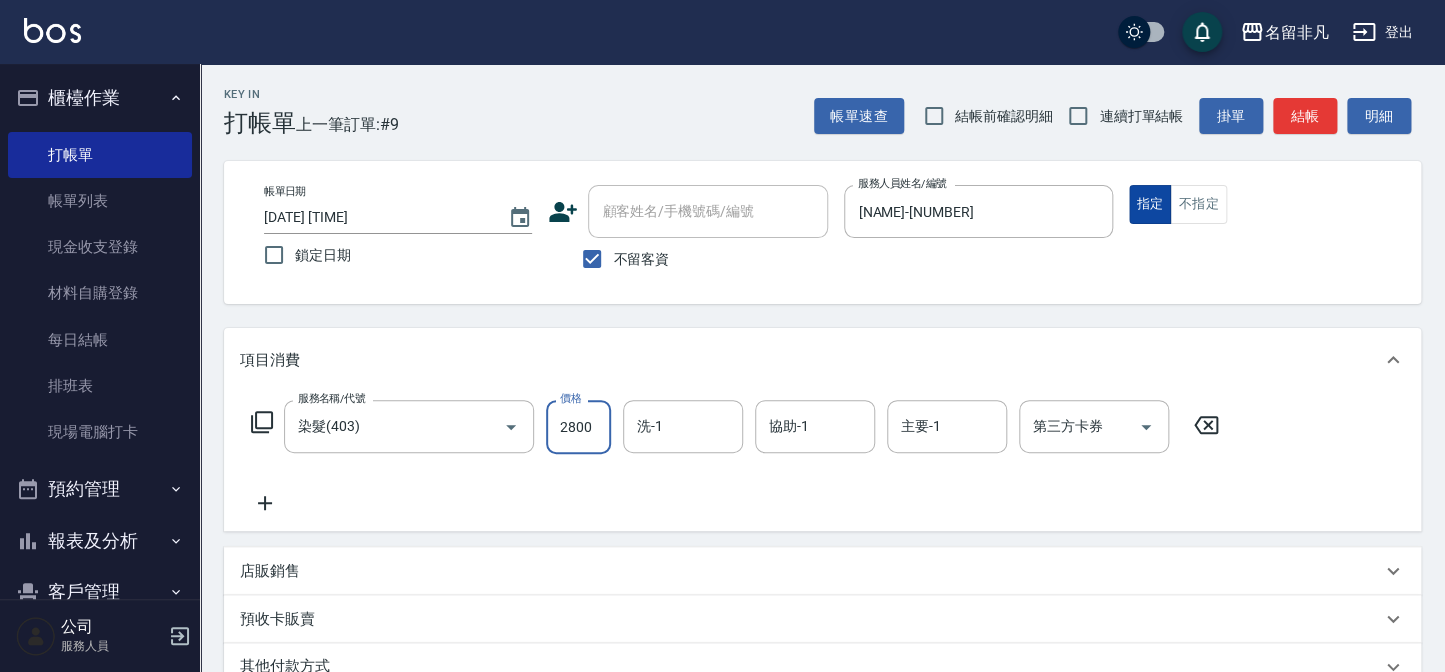 type on "2800" 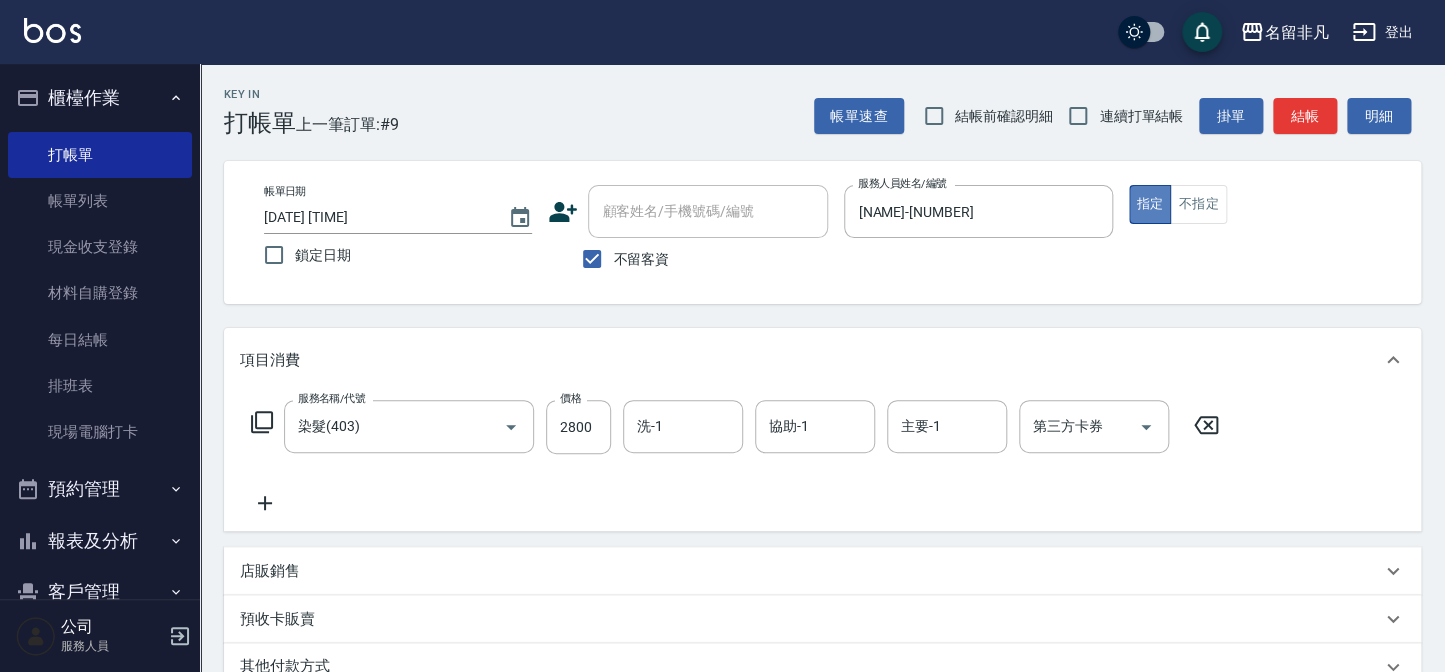 click on "指定" at bounding box center (1150, 204) 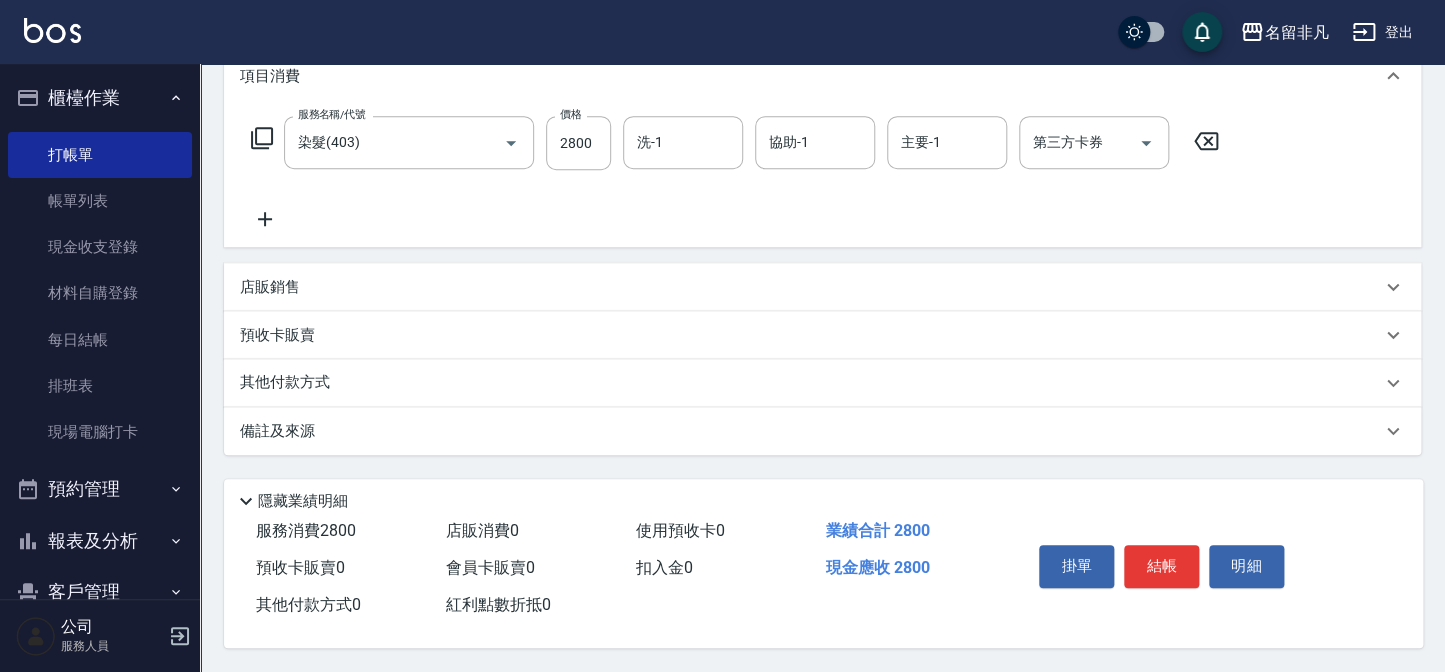 scroll, scrollTop: 289, scrollLeft: 0, axis: vertical 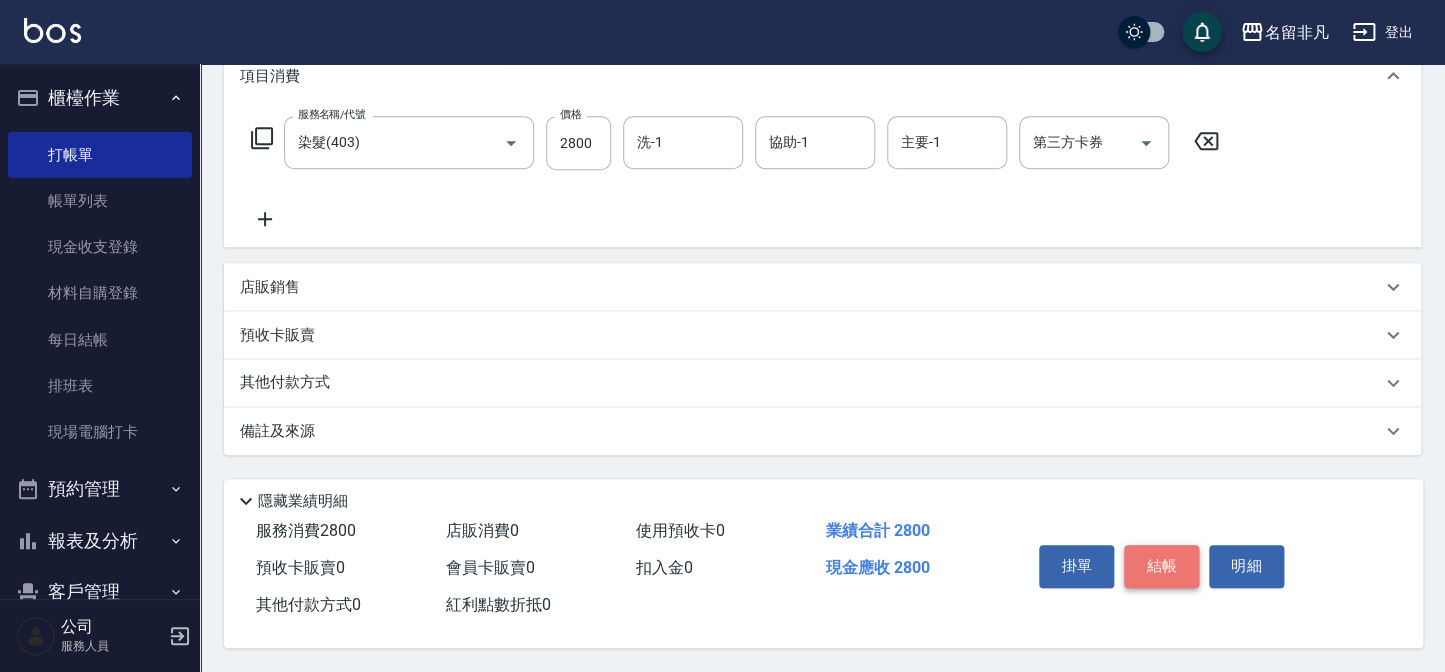 click on "結帳" at bounding box center [1161, 566] 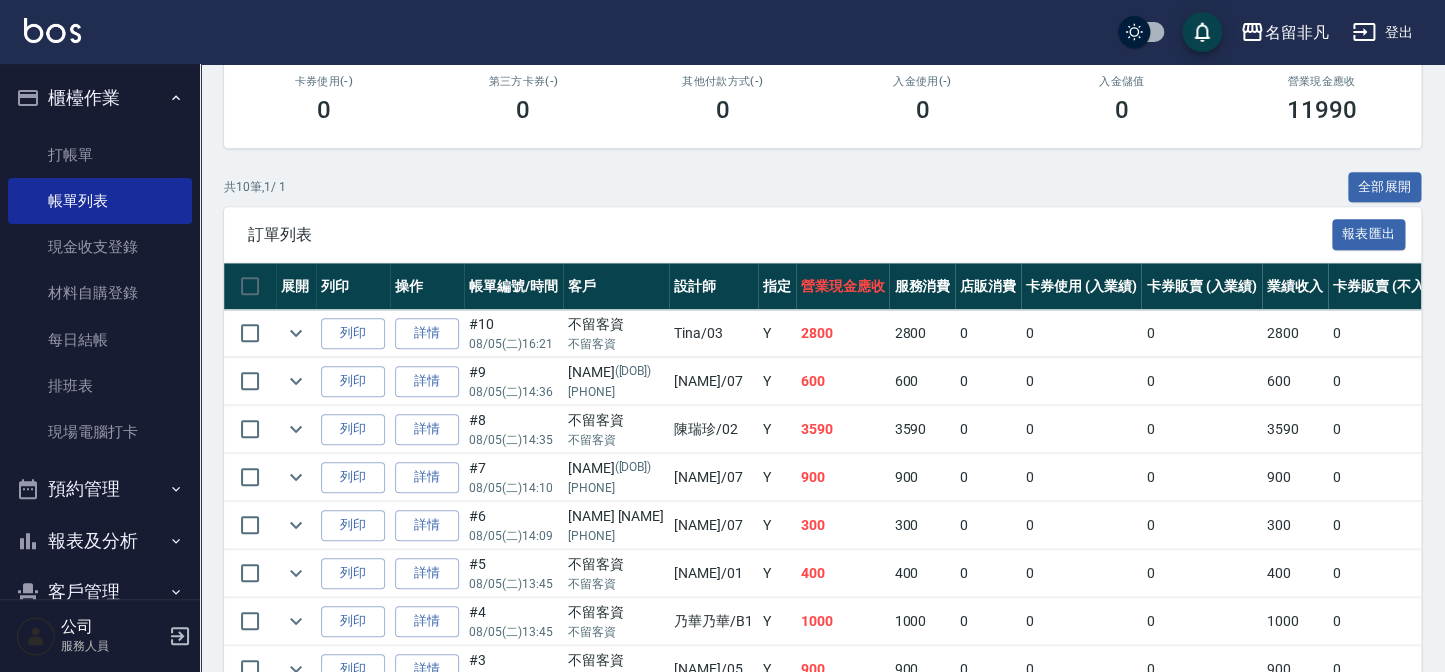scroll, scrollTop: 363, scrollLeft: 0, axis: vertical 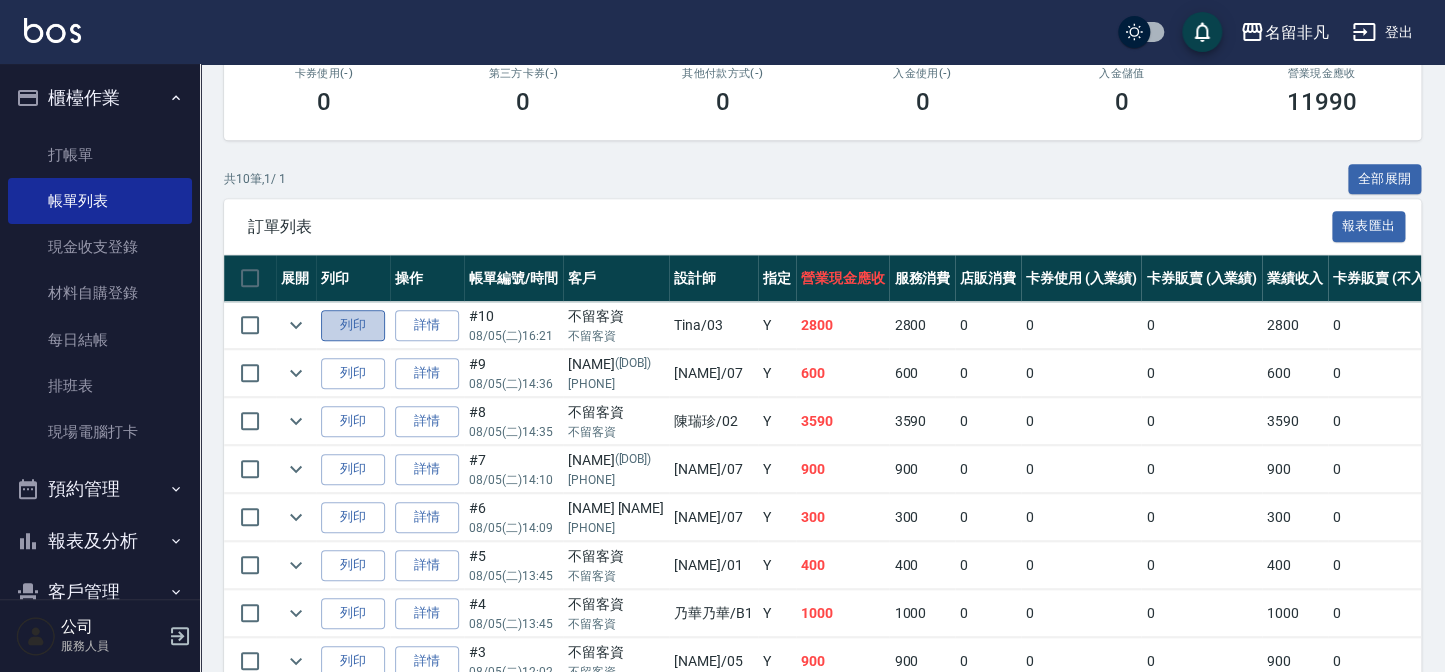 click on "列印" at bounding box center (353, 325) 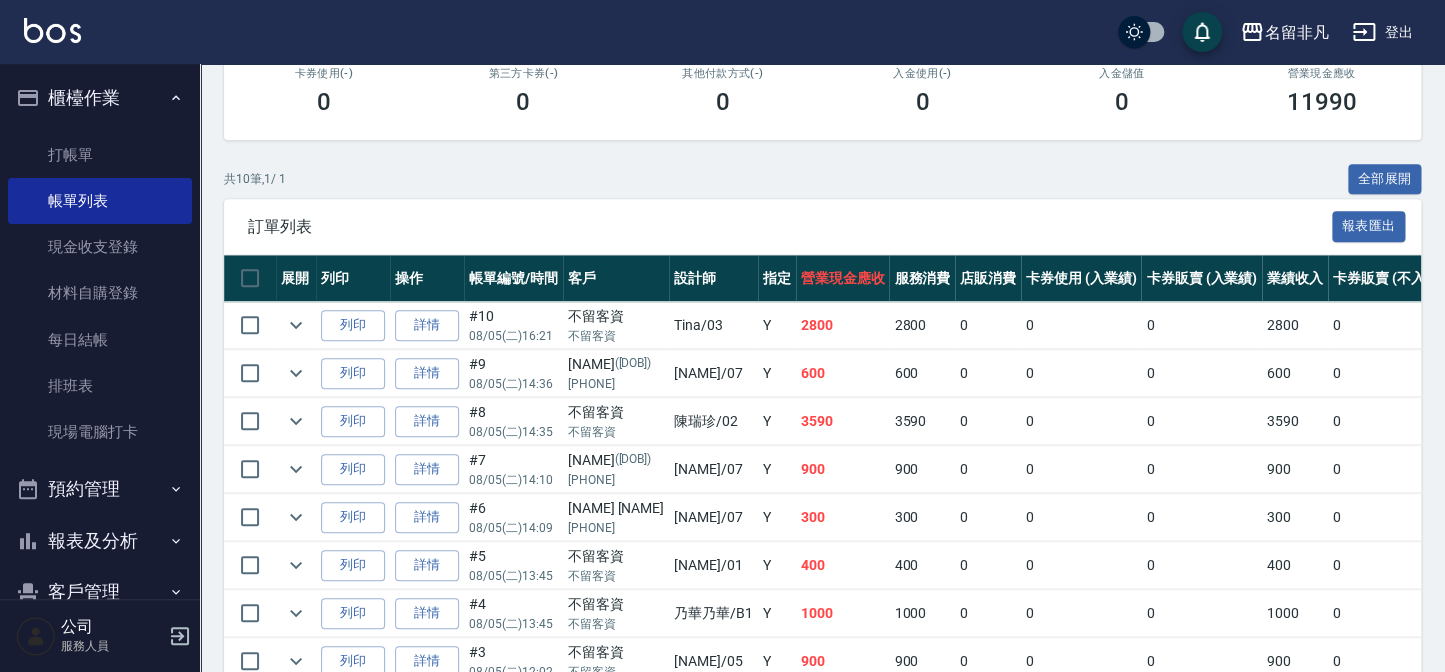 scroll, scrollTop: 454, scrollLeft: 0, axis: vertical 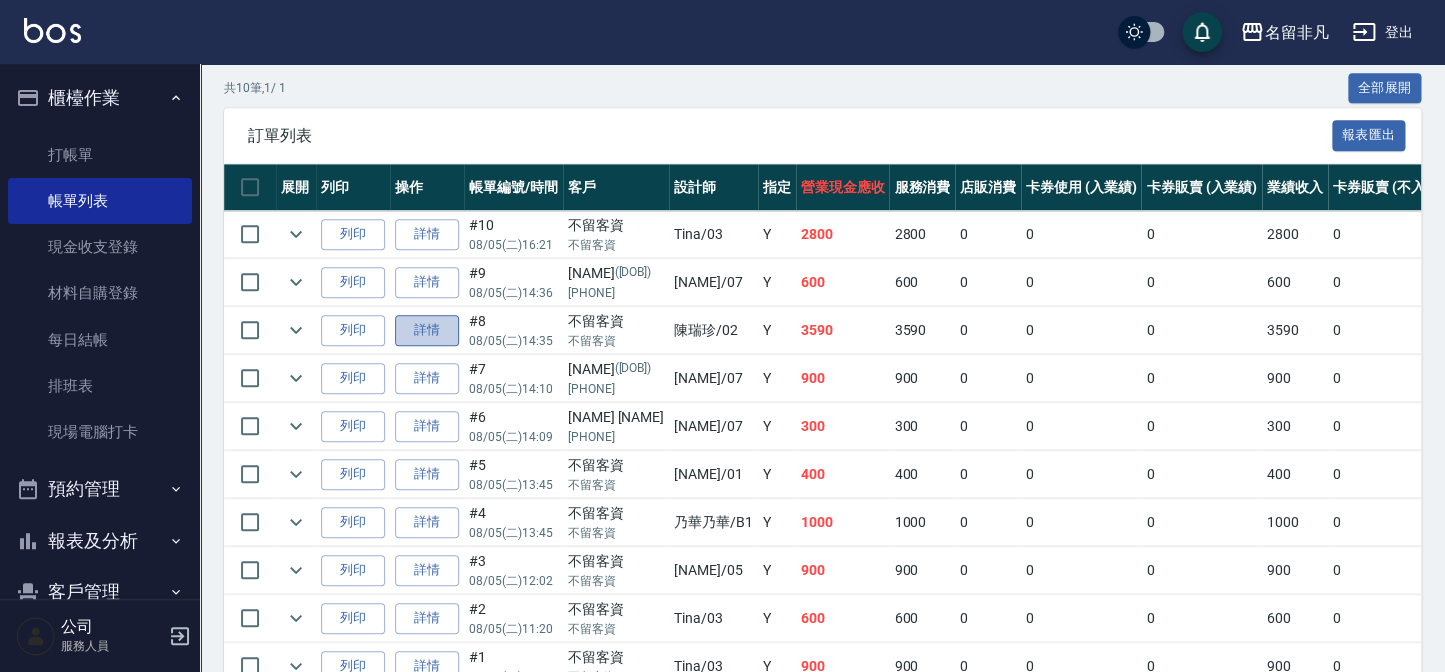 click on "詳情" at bounding box center [427, 330] 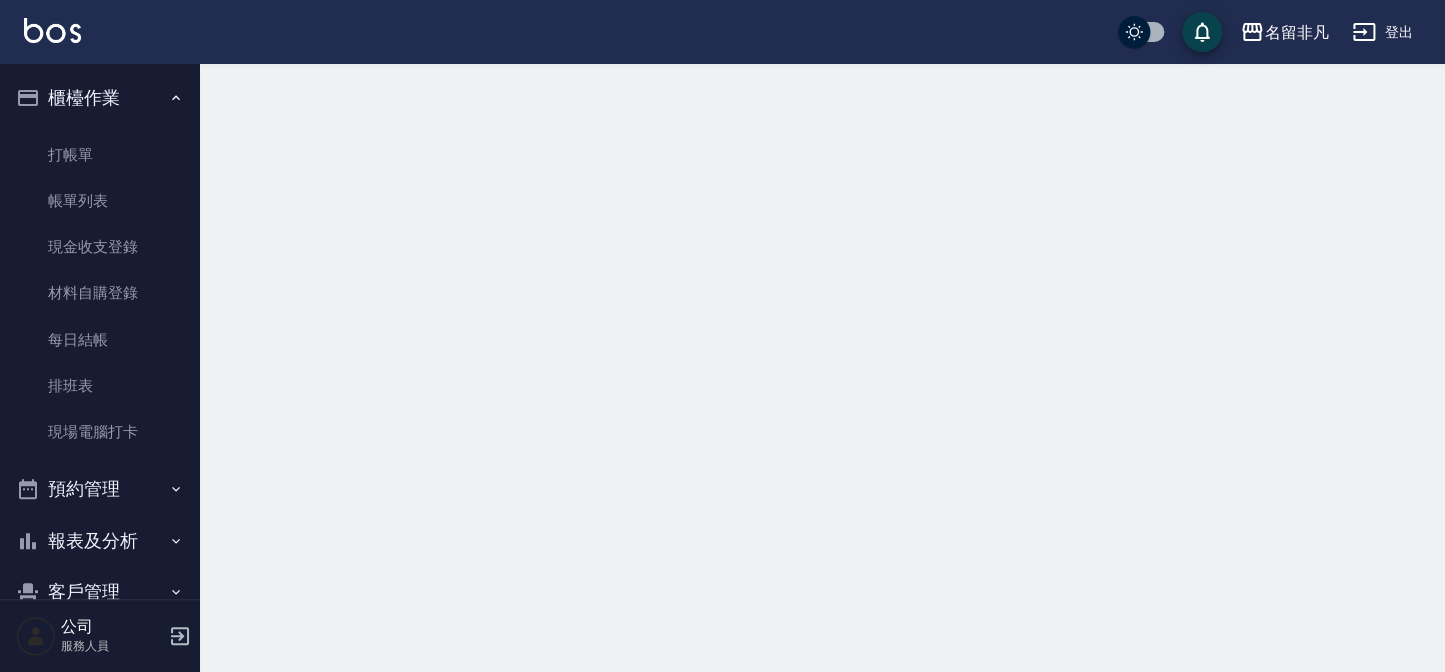 scroll, scrollTop: 0, scrollLeft: 0, axis: both 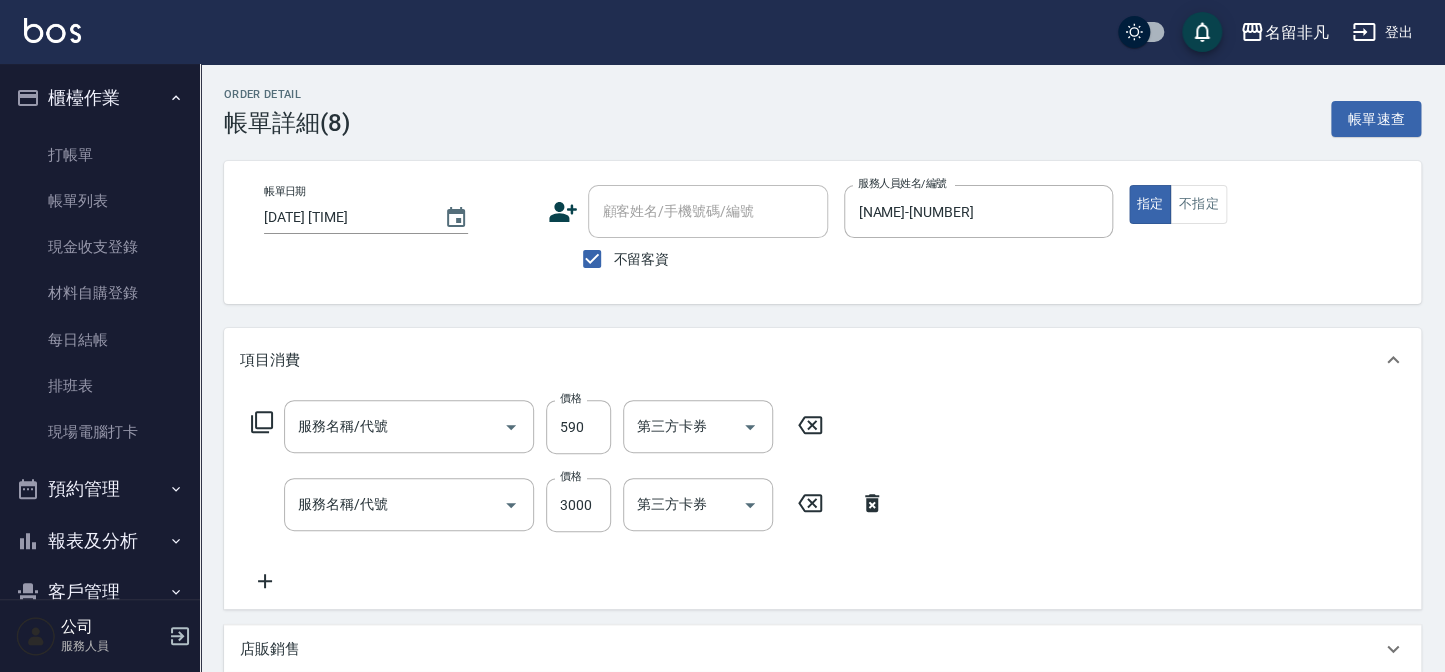 type on "[DATE] [TIME]" 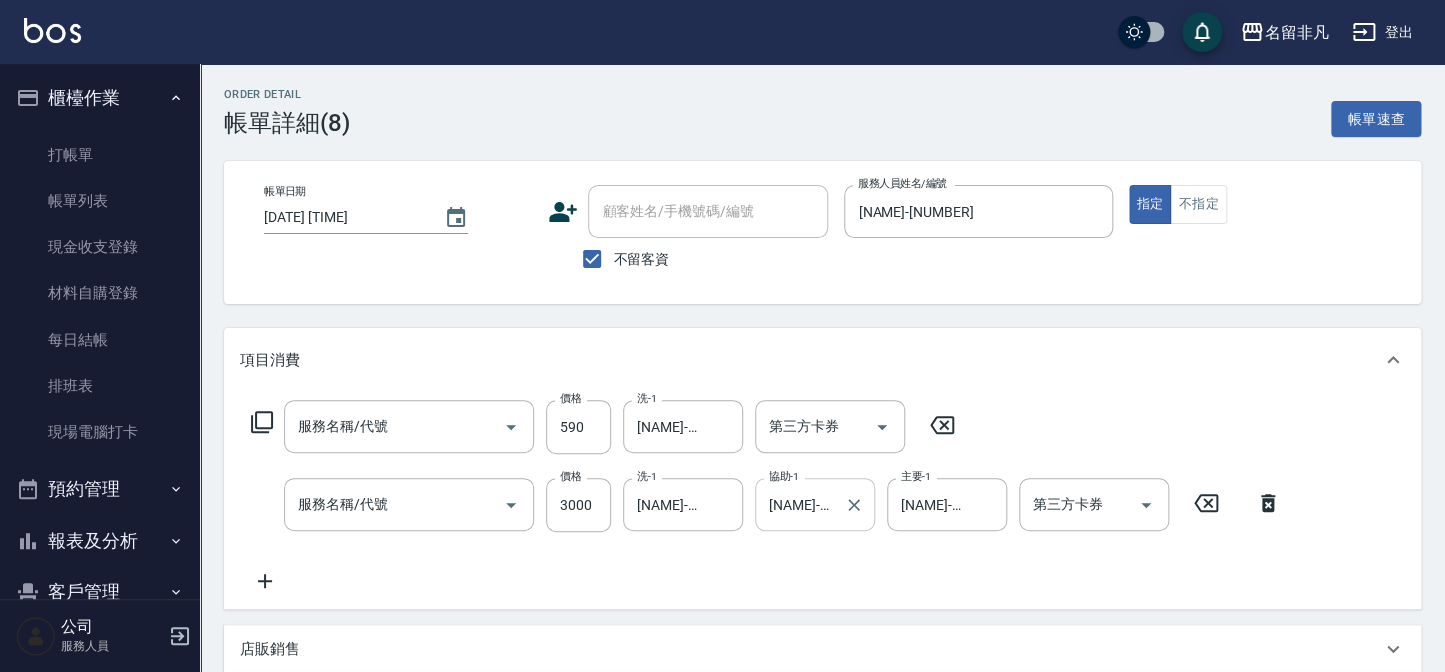 type on "柔絲髮膜單次護髮(504)" 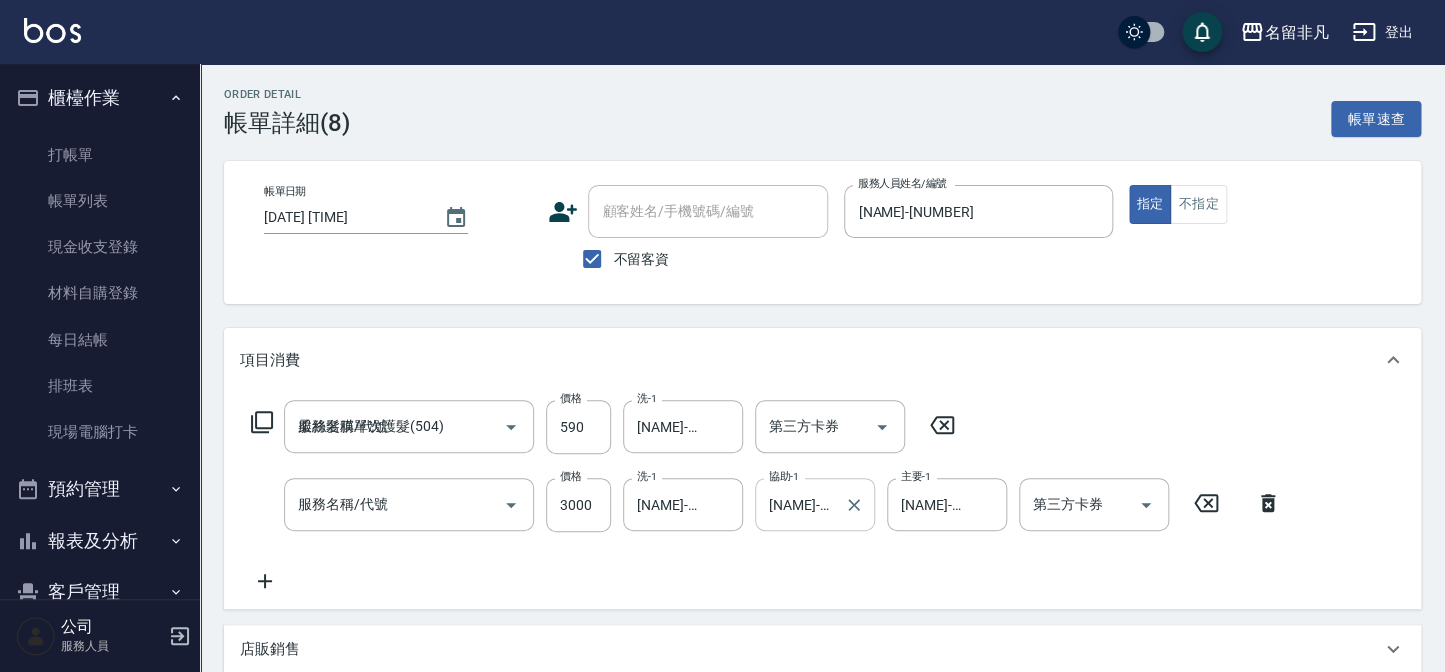 type on "金髮兒質感燙(設)(304)" 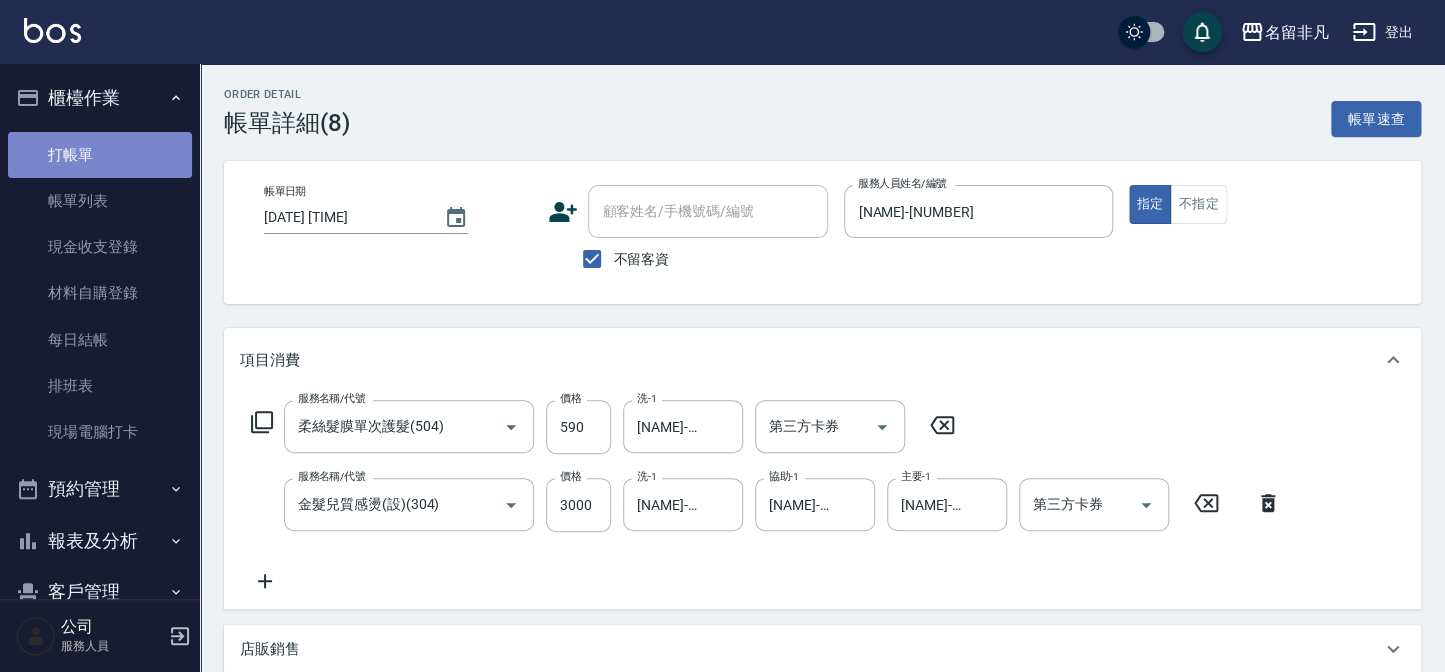click on "打帳單" at bounding box center [100, 155] 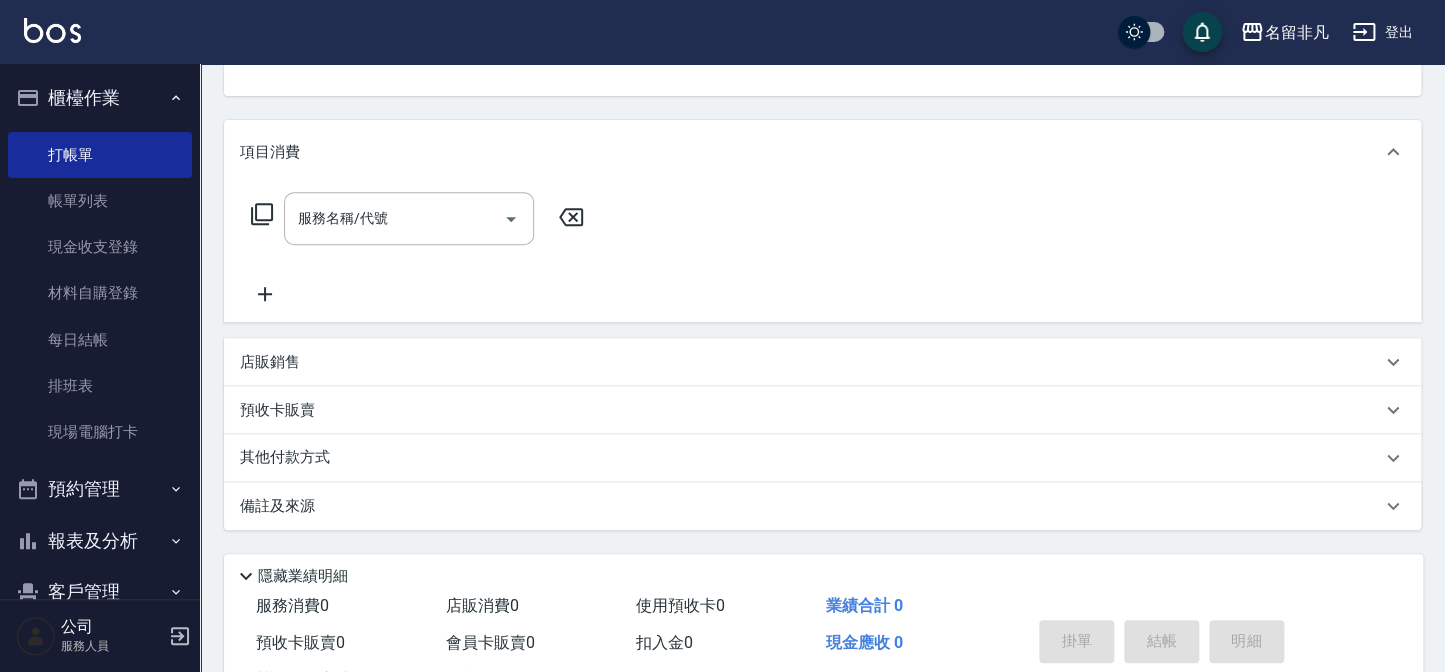 scroll, scrollTop: 90, scrollLeft: 0, axis: vertical 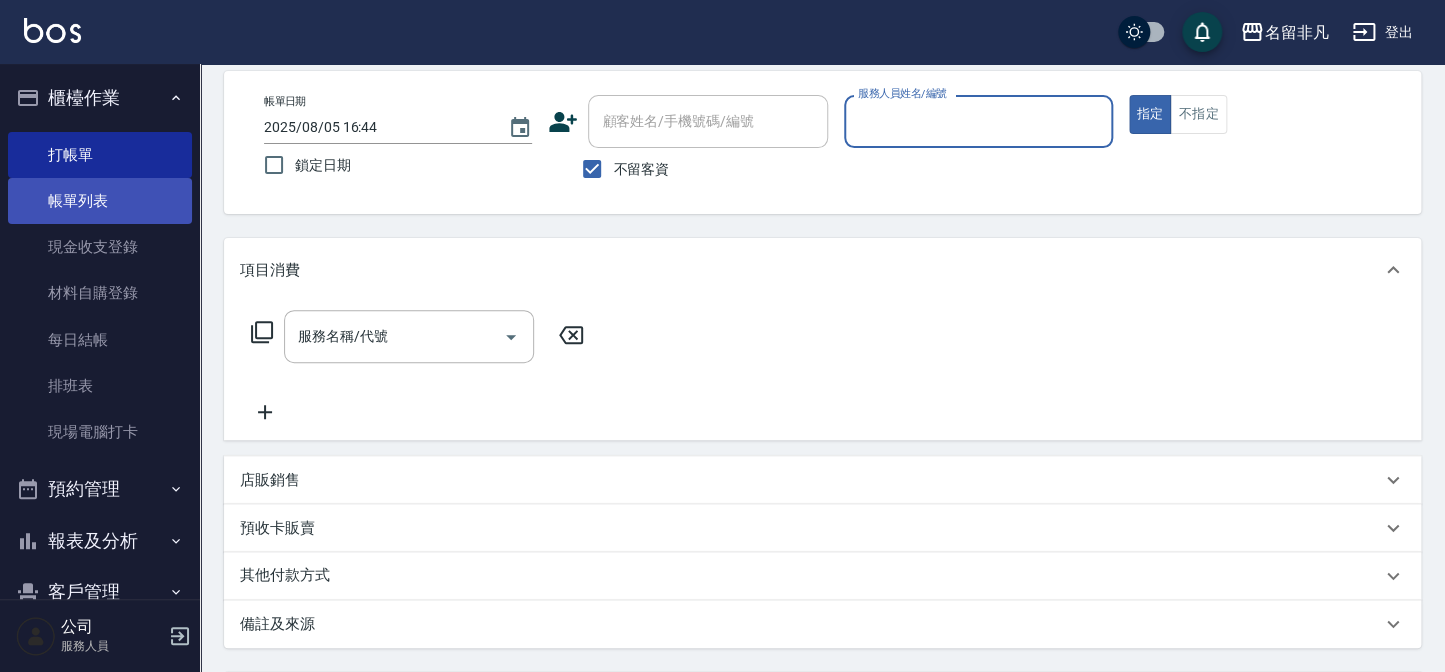 click on "帳單列表" at bounding box center (100, 201) 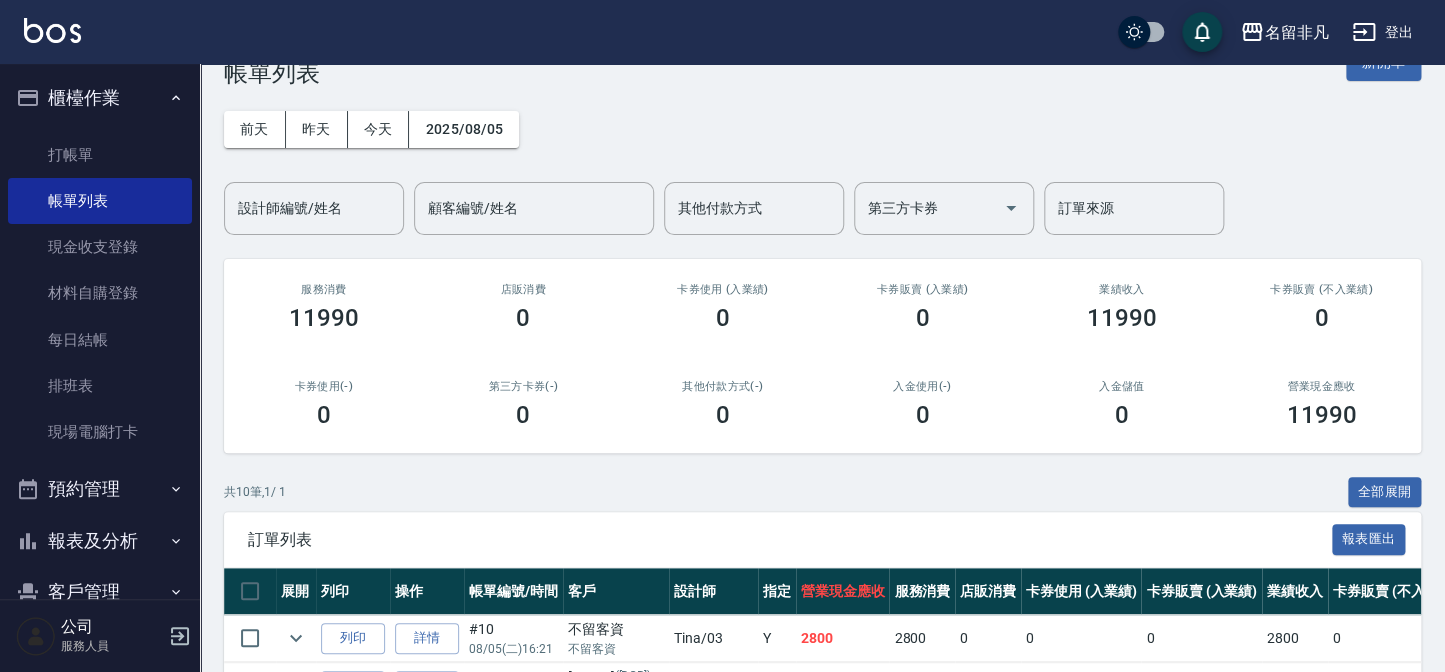 scroll, scrollTop: 0, scrollLeft: 0, axis: both 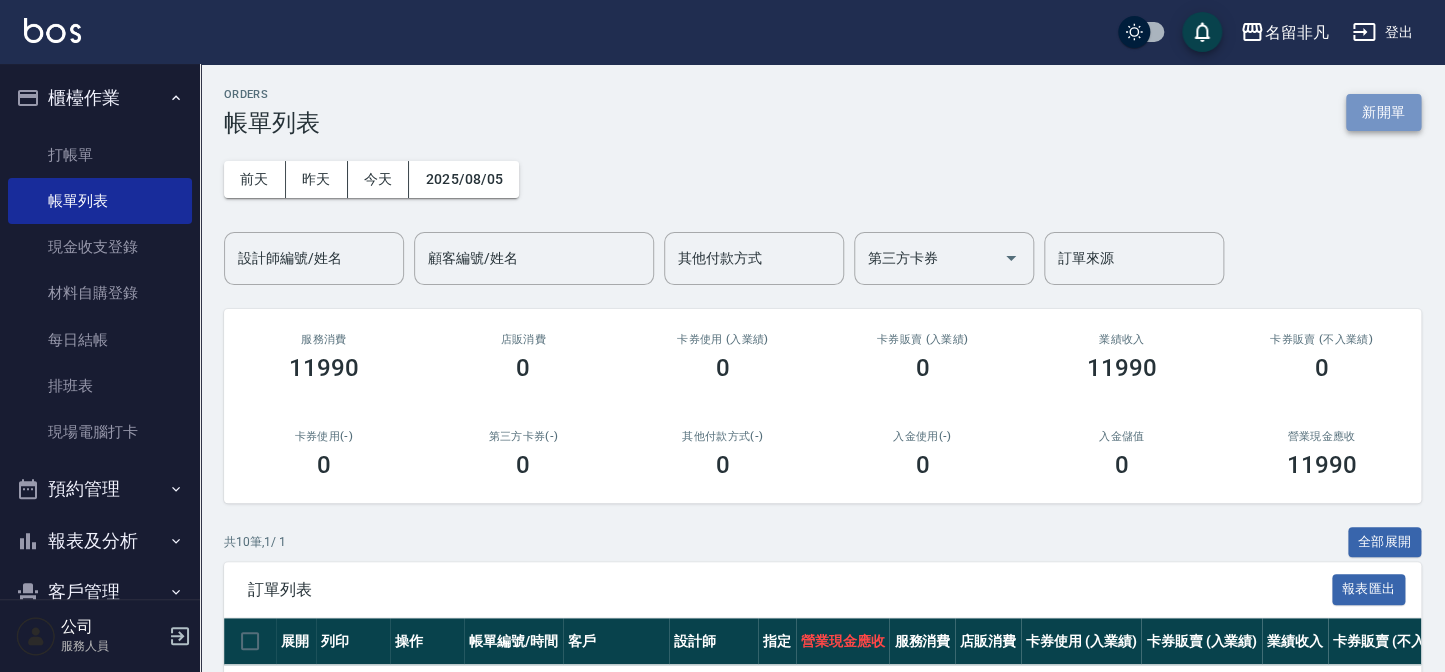 click on "新開單" at bounding box center (1383, 112) 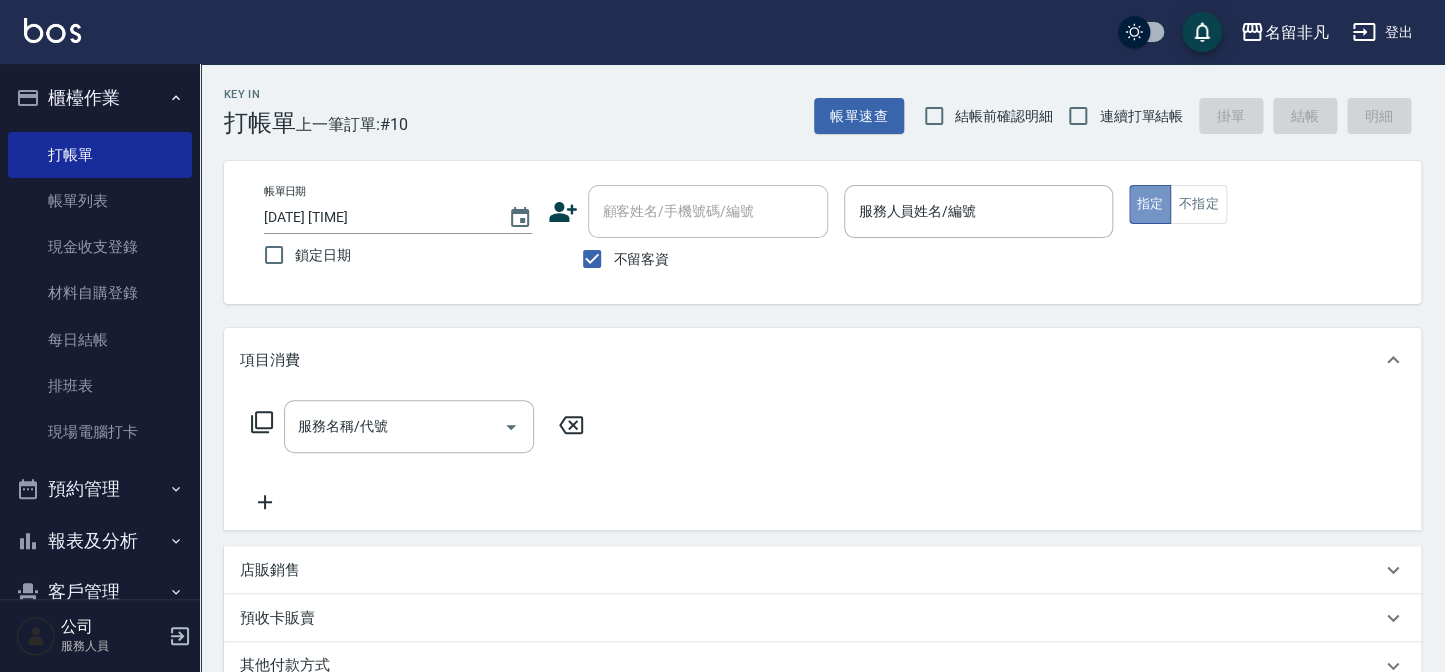 drag, startPoint x: 1150, startPoint y: 195, endPoint x: 1117, endPoint y: 210, distance: 36.249138 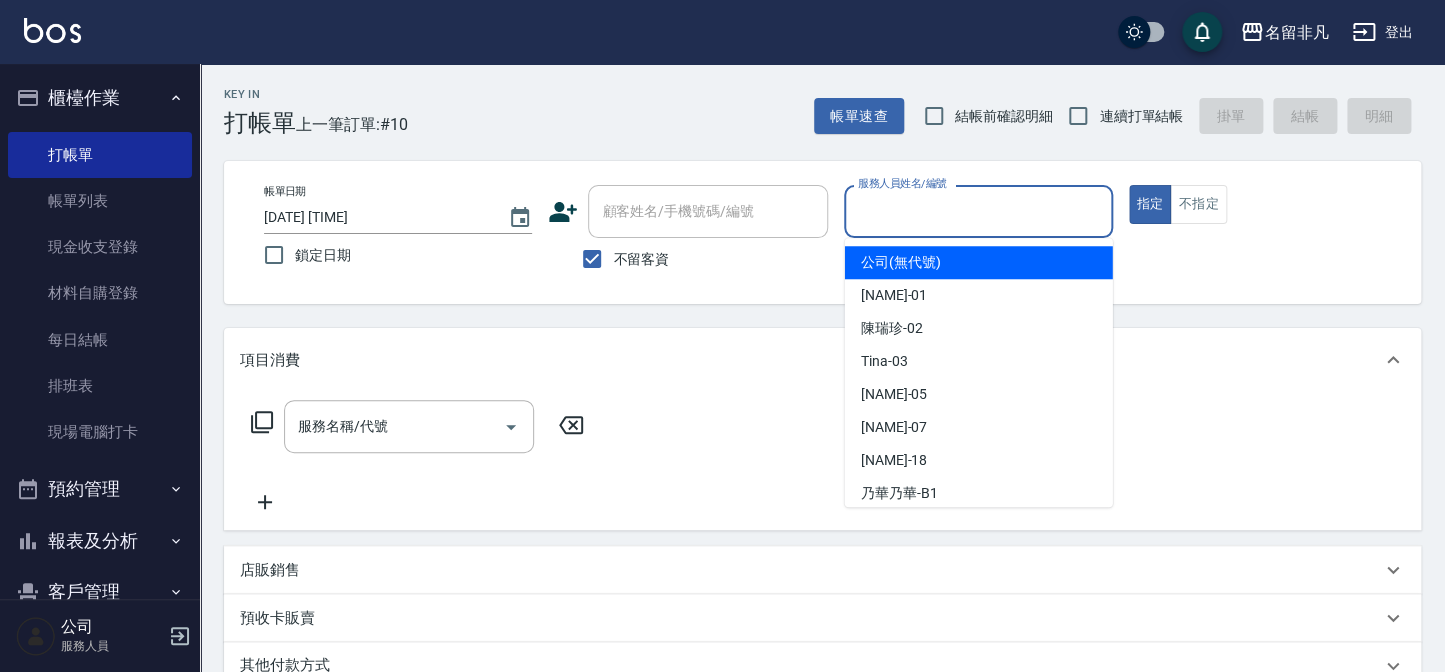 click on "服務人員姓名/編號" at bounding box center (978, 211) 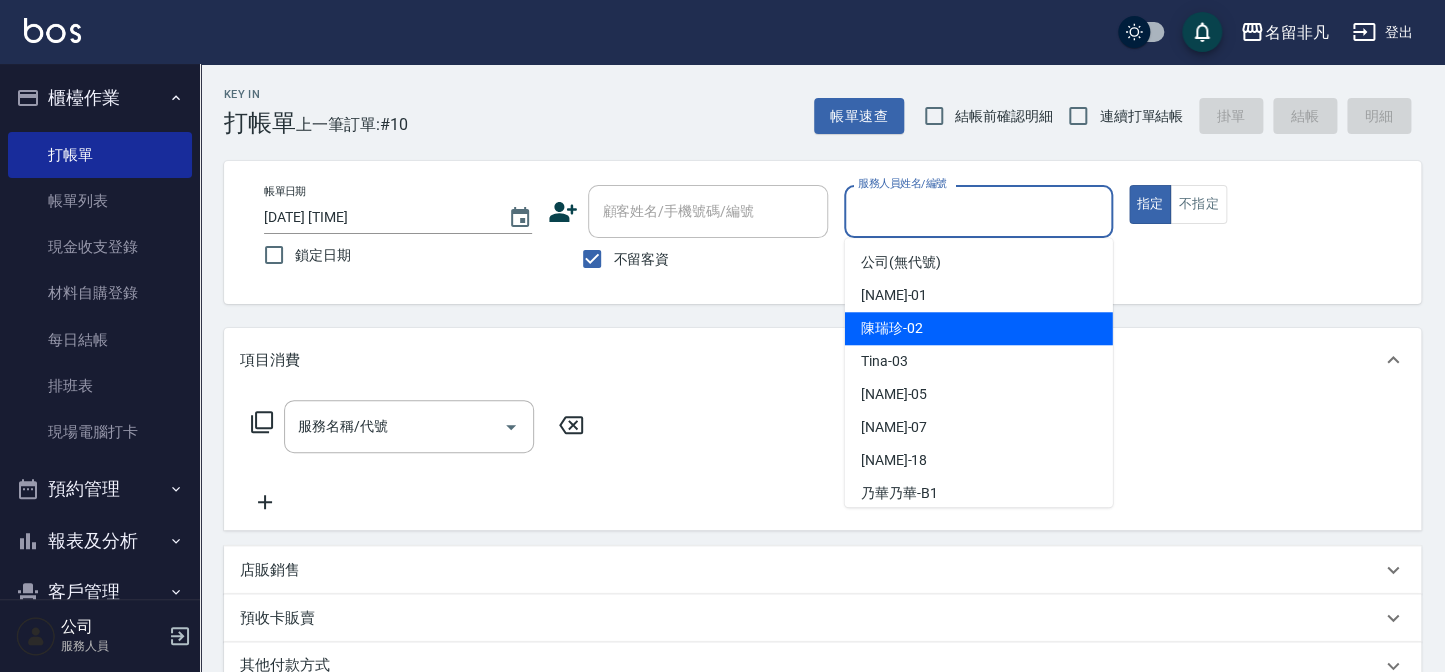drag, startPoint x: 988, startPoint y: 327, endPoint x: 979, endPoint y: 290, distance: 38.078865 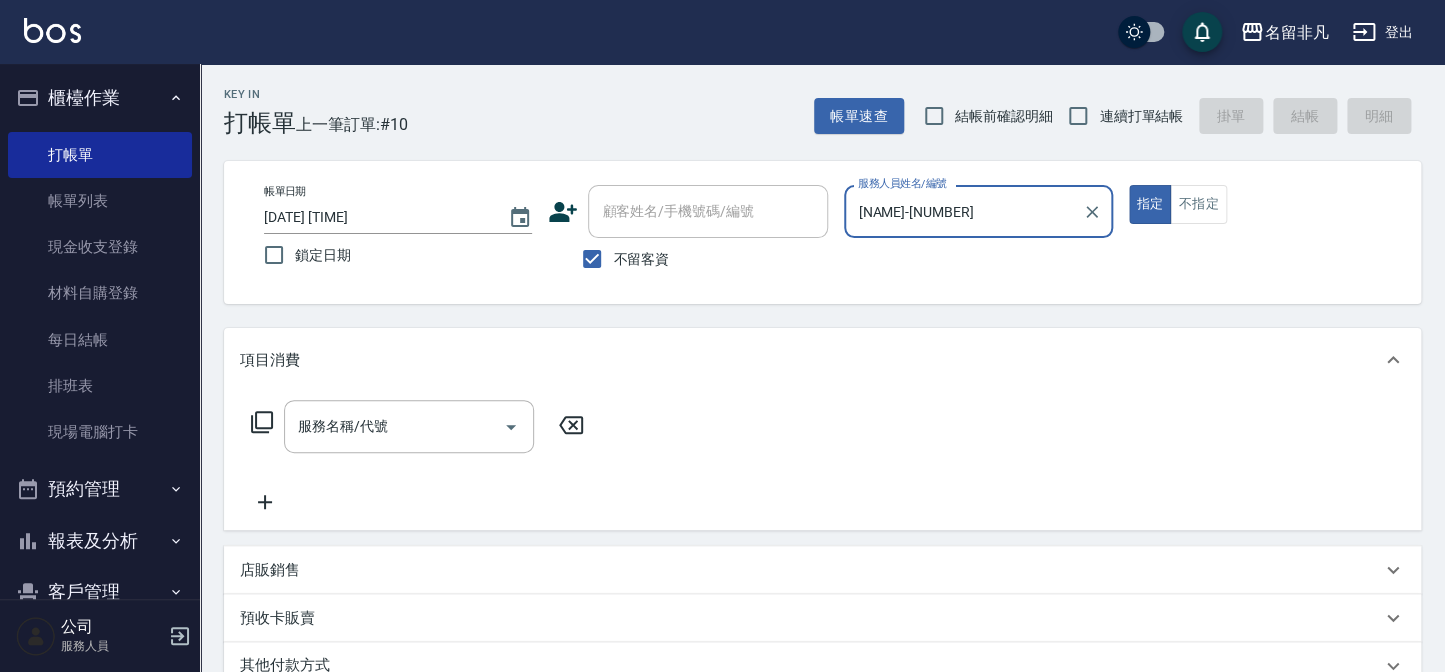 click 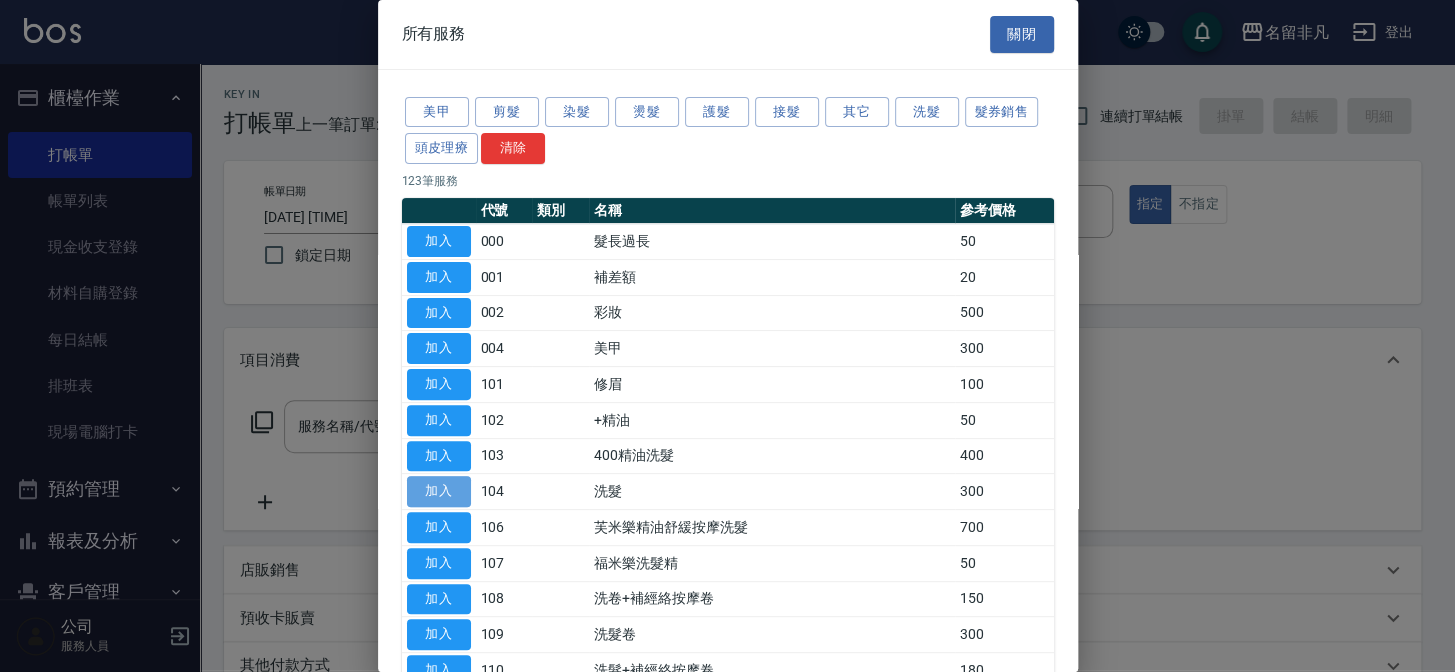 click on "加入" at bounding box center (439, 491) 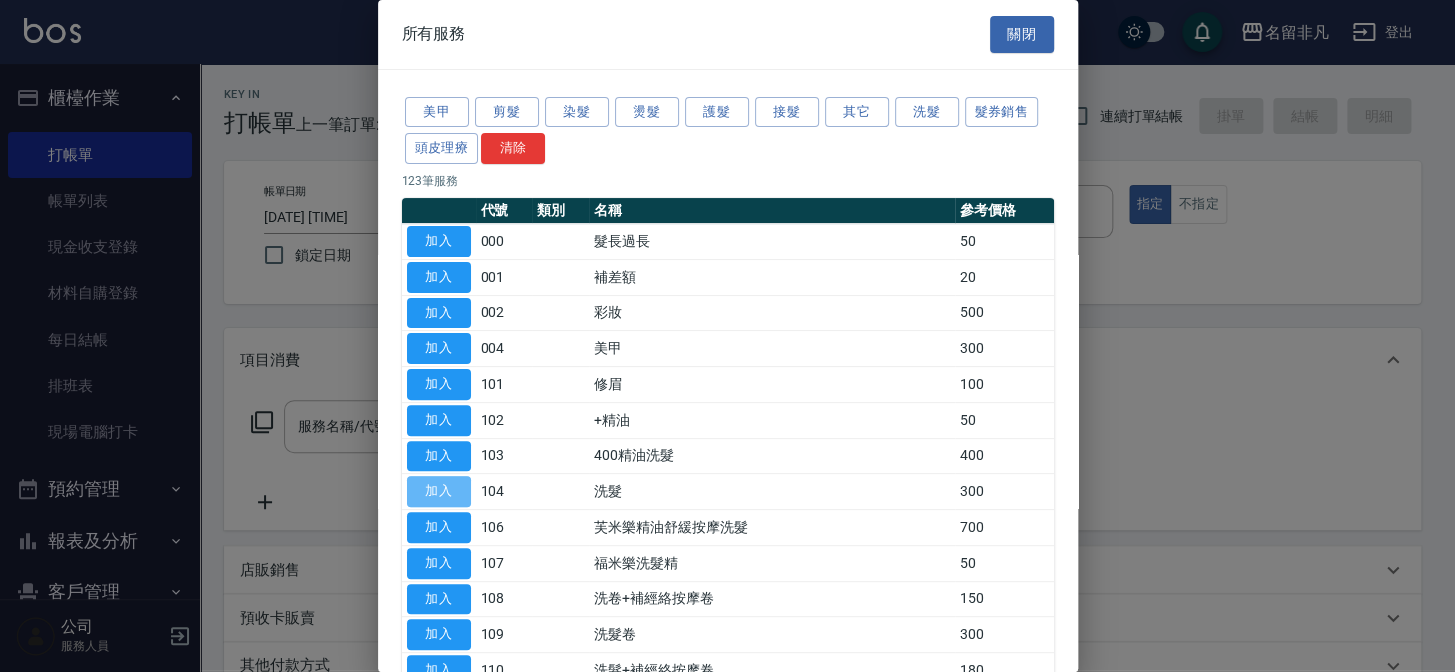 type on "洗髮(104)" 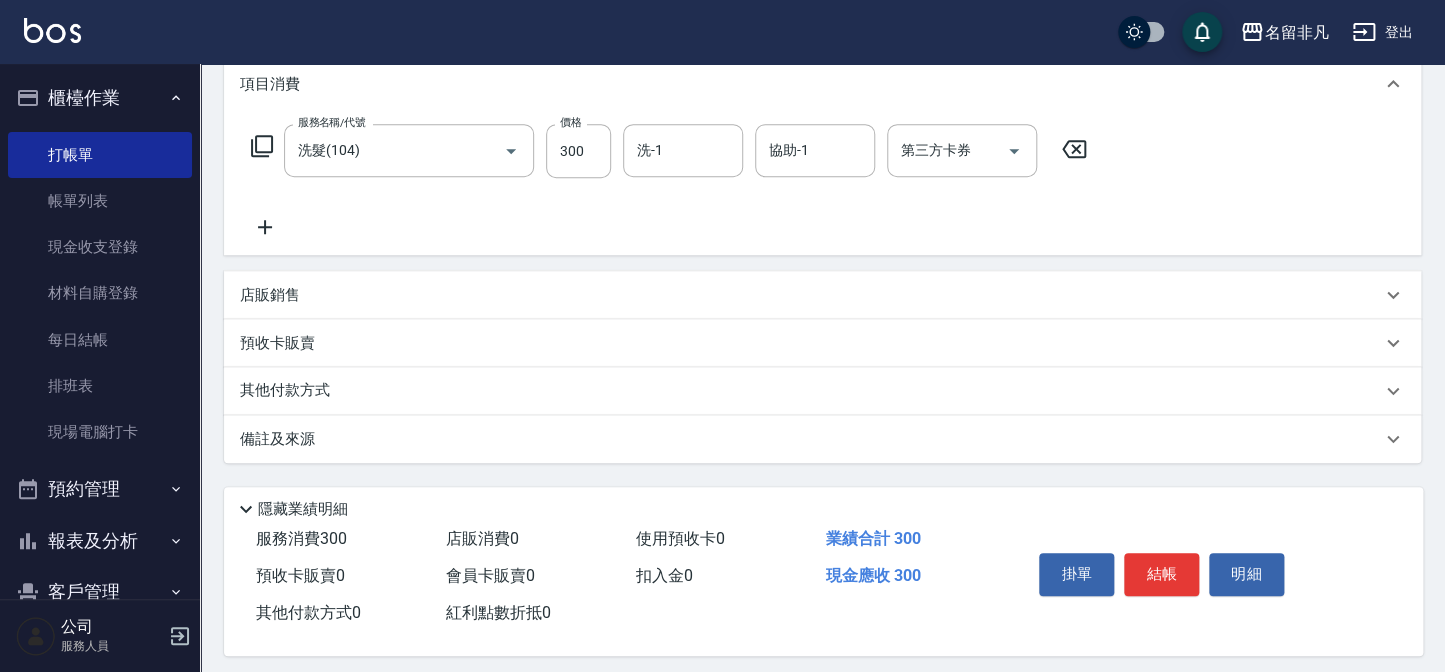 scroll, scrollTop: 289, scrollLeft: 0, axis: vertical 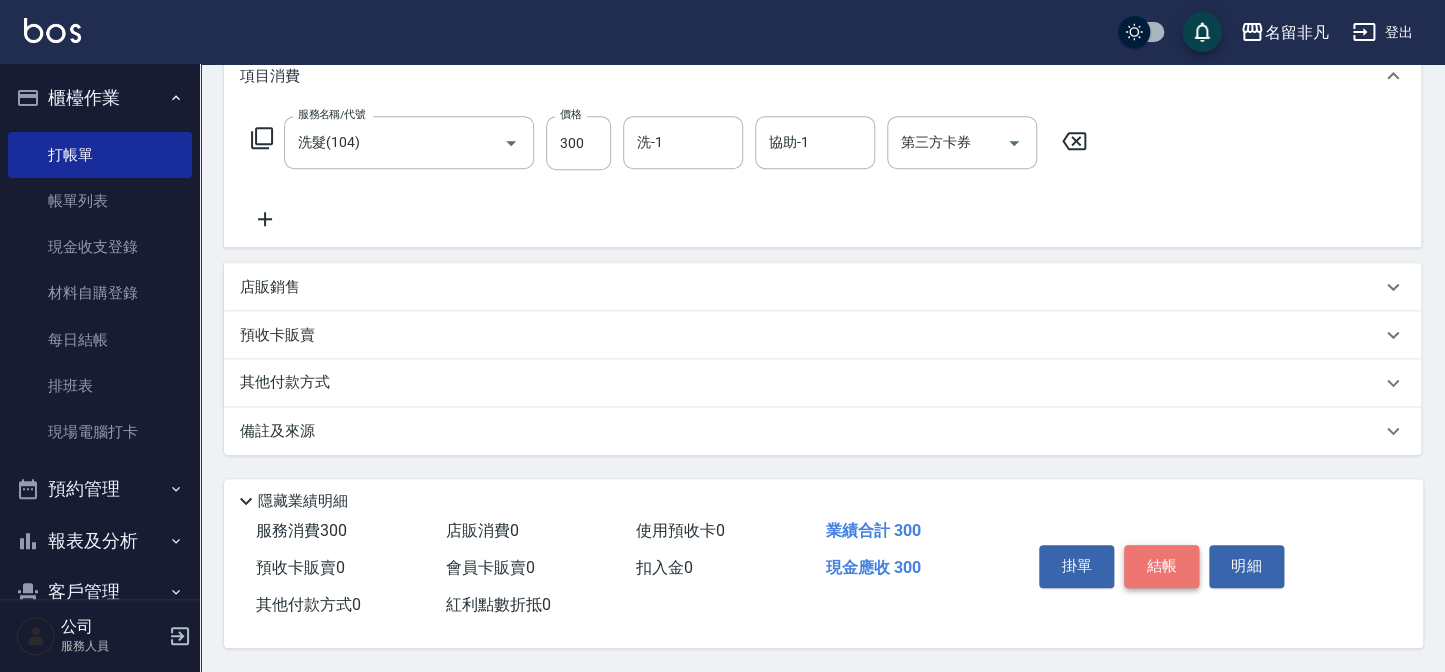 click on "結帳" at bounding box center (1161, 566) 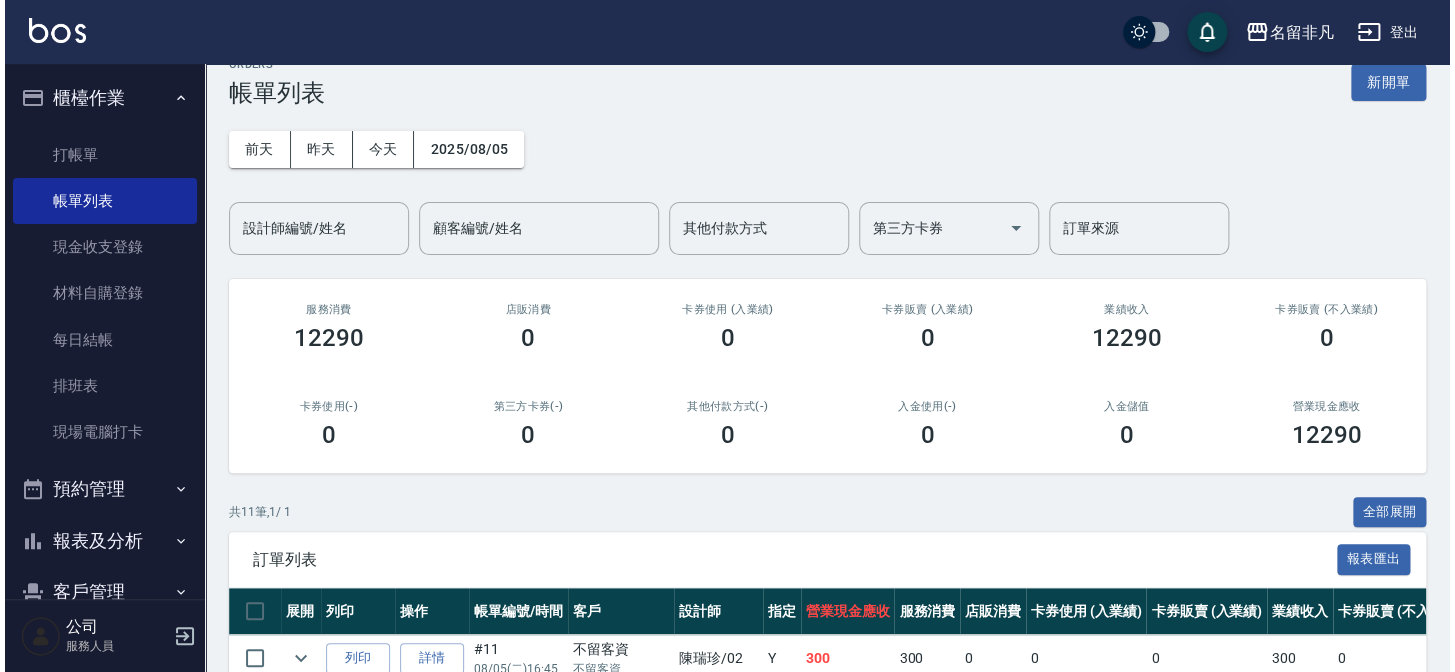 scroll, scrollTop: 0, scrollLeft: 0, axis: both 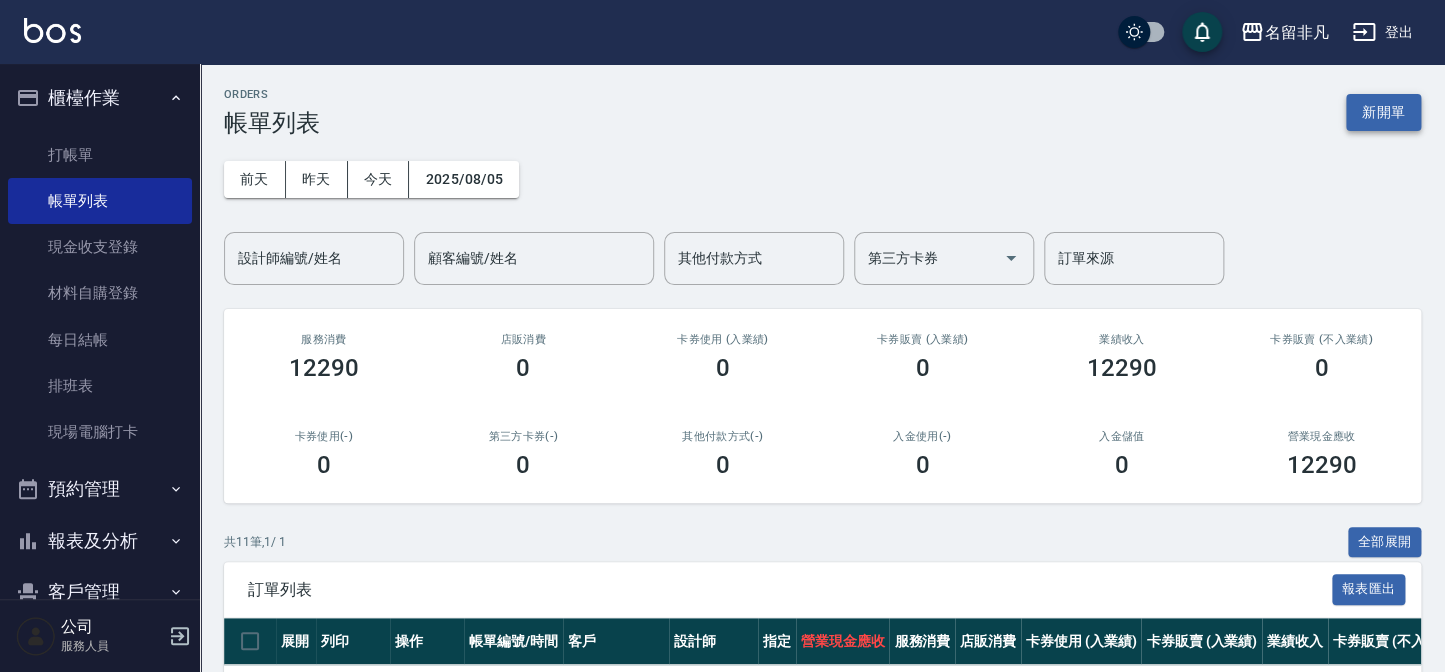 click on "新開單" at bounding box center [1383, 112] 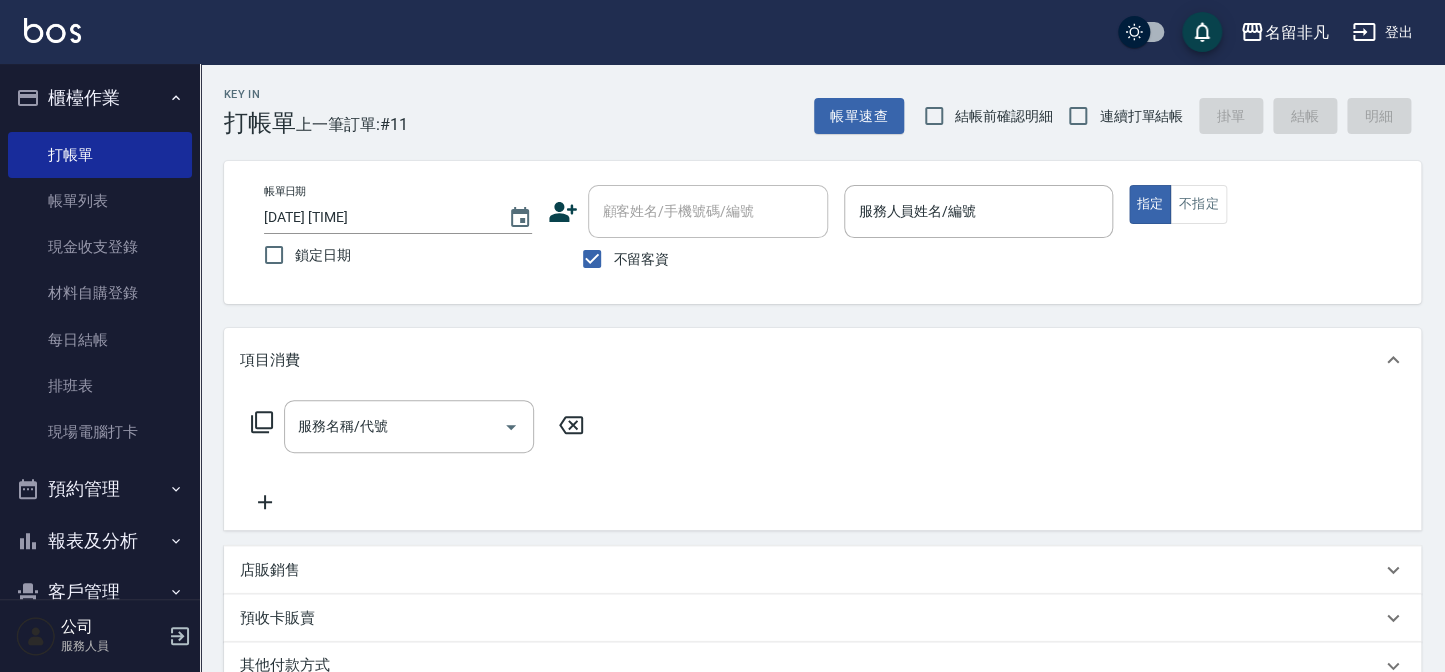 click 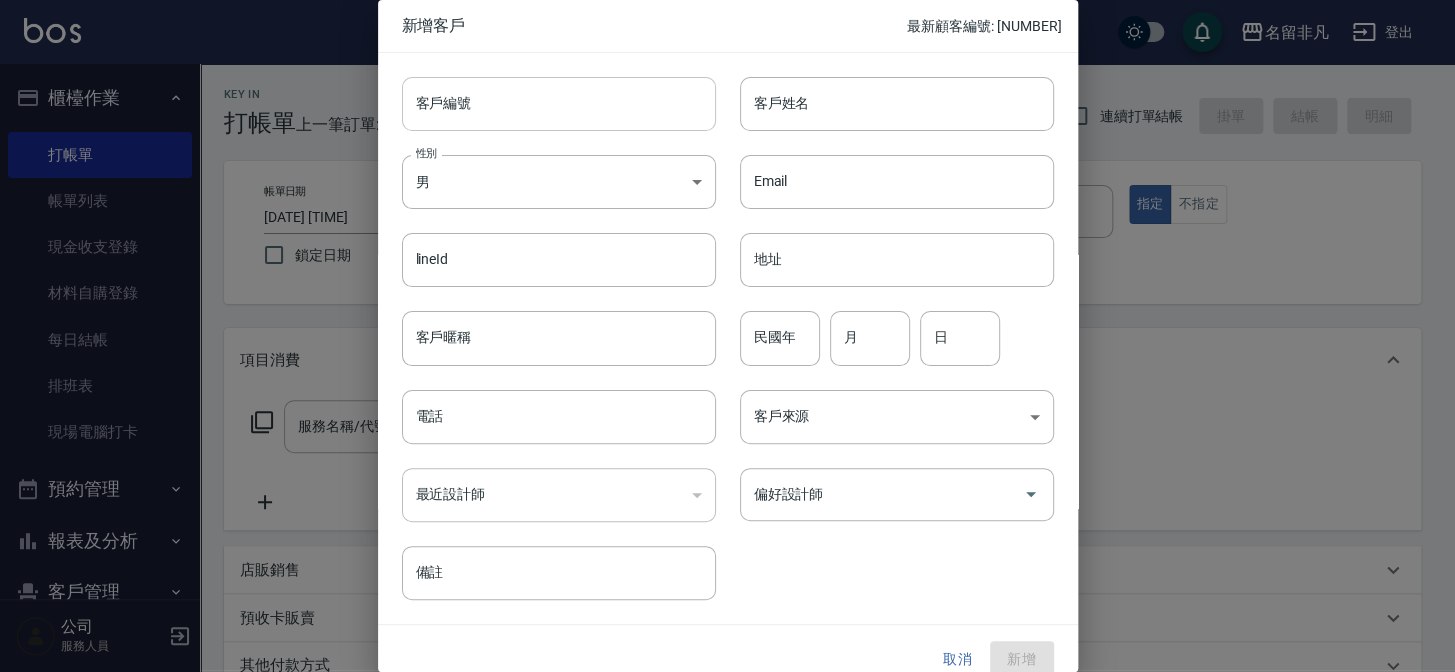 click on "客戶編號" at bounding box center (559, 104) 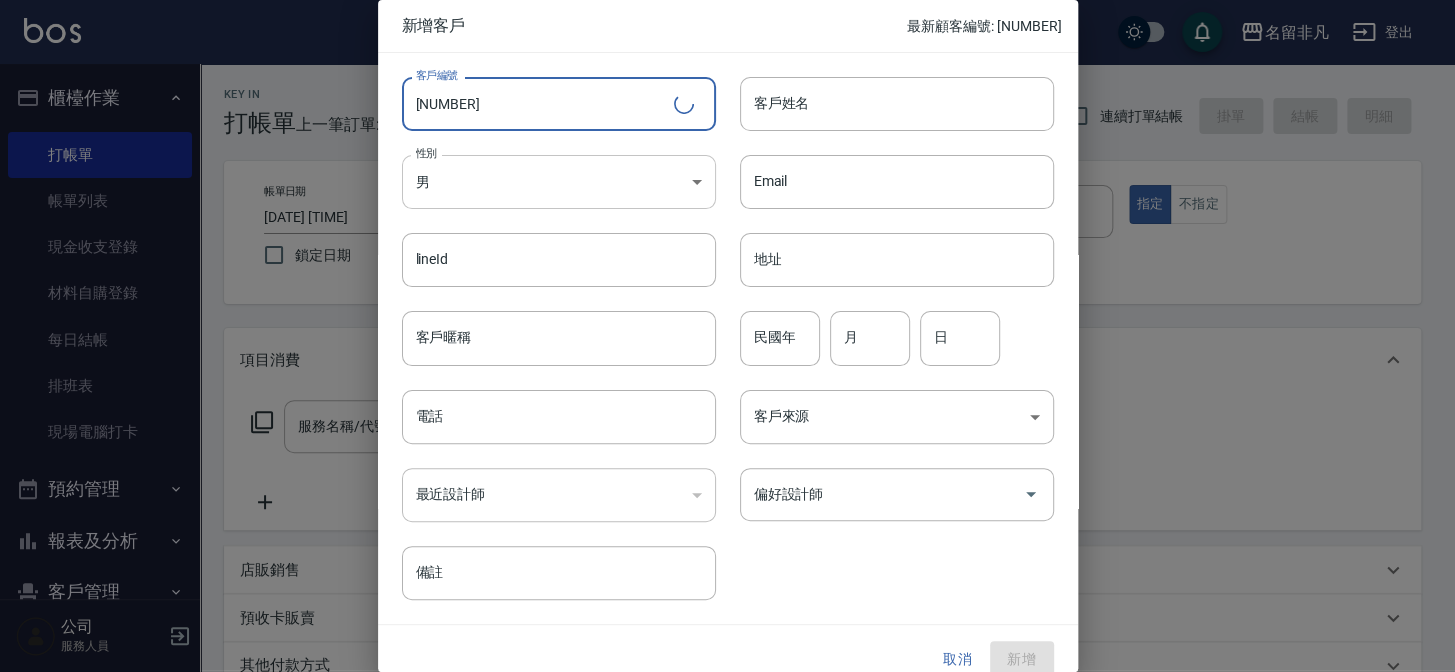 type on "[NUMBER]" 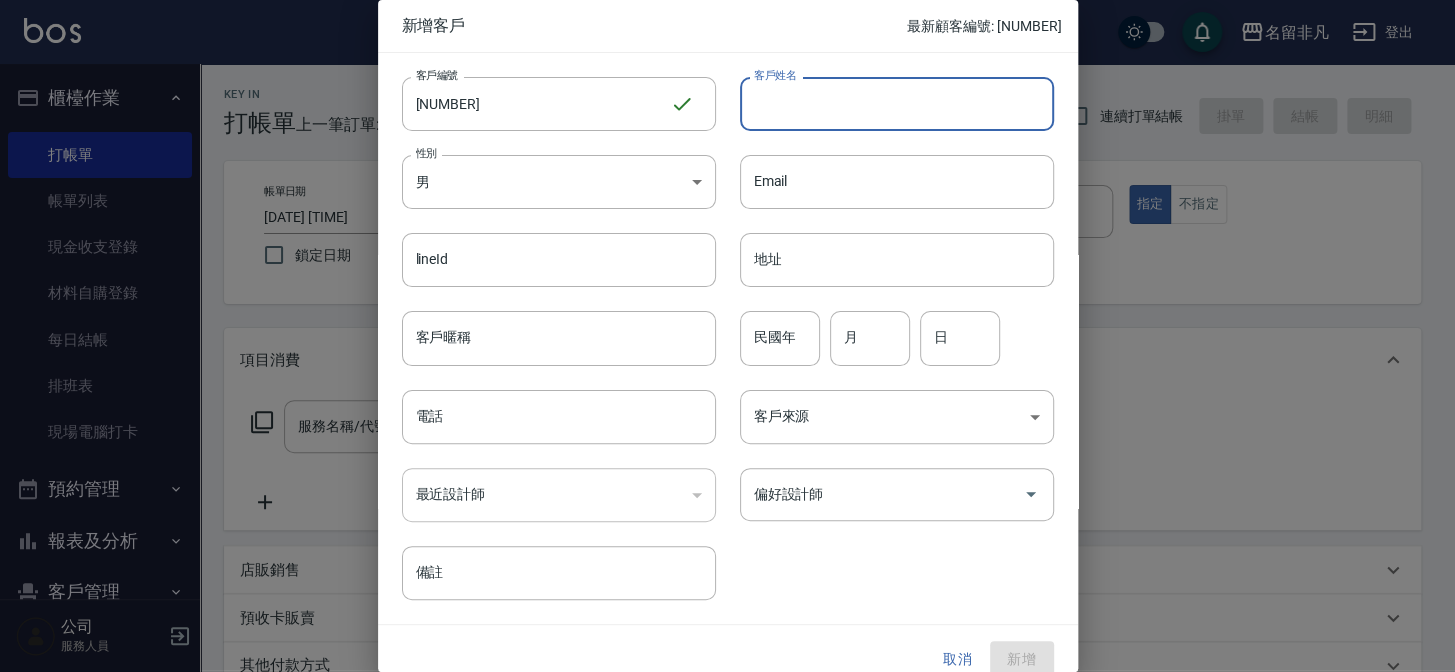 type on "ㄐ" 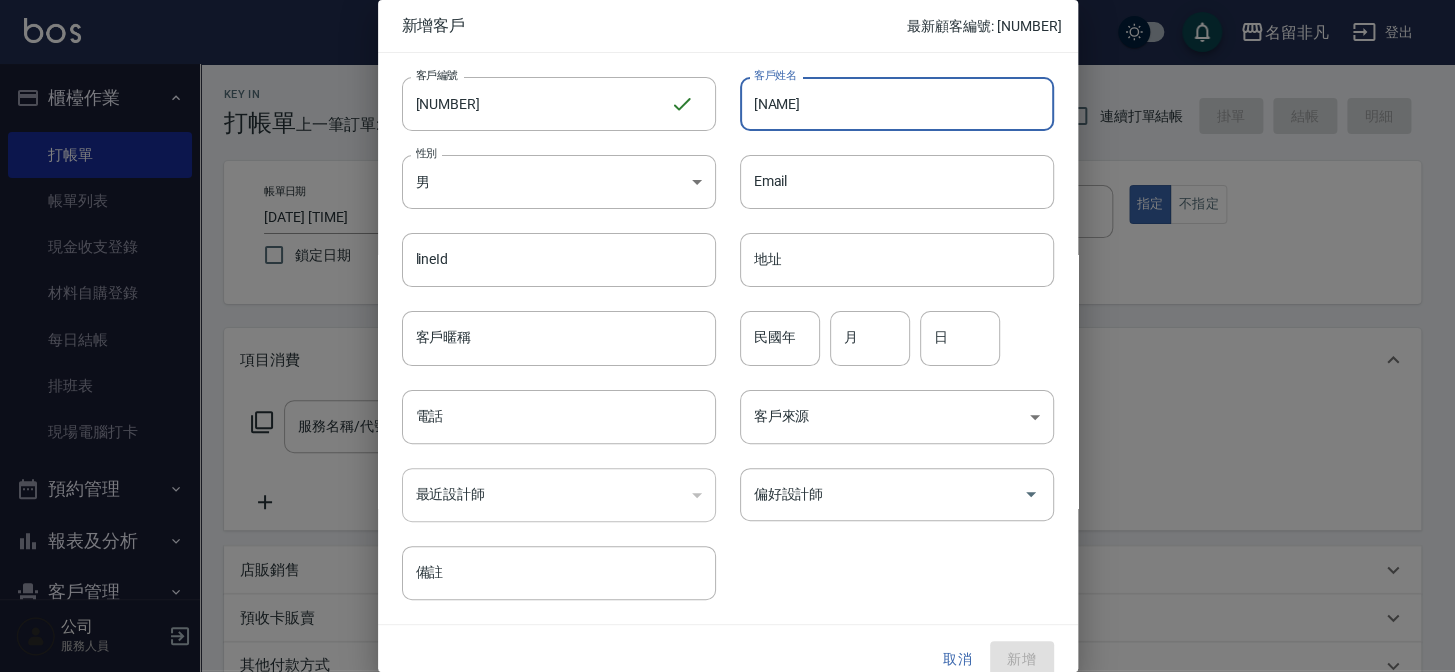 type on "[NAME]" 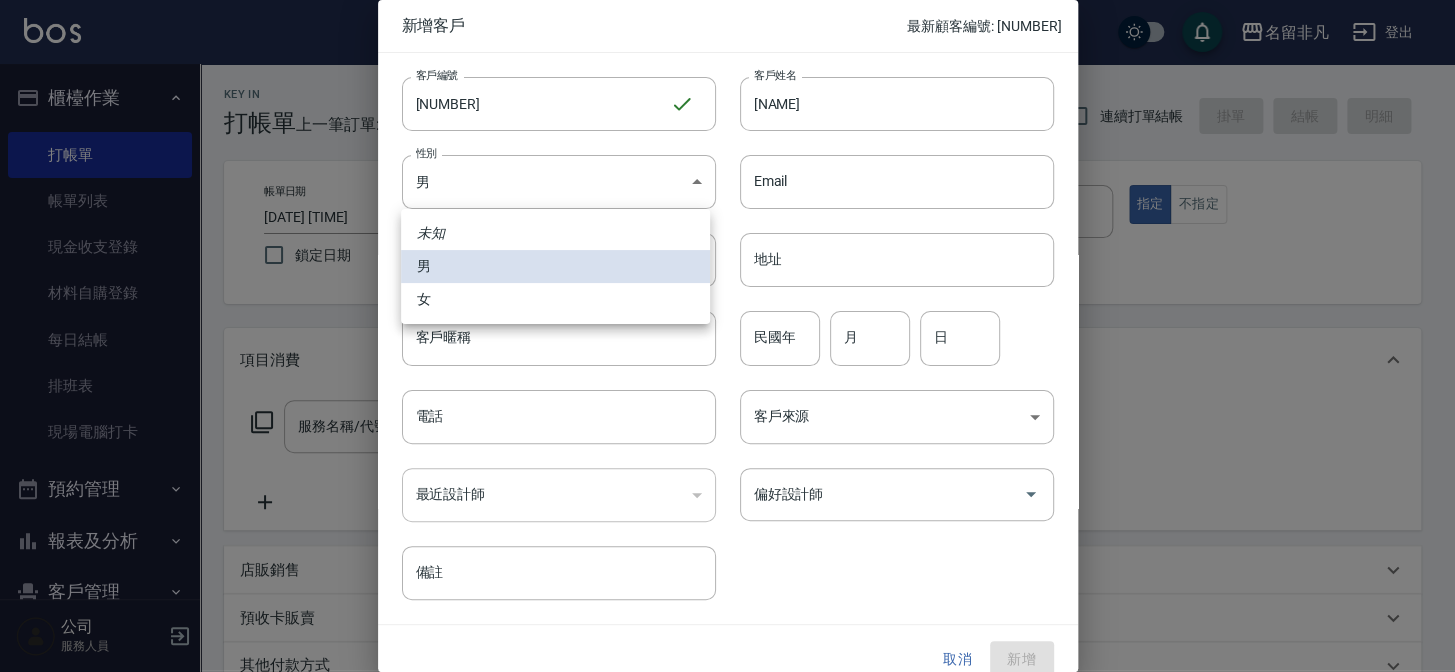 click on "女" at bounding box center [555, 299] 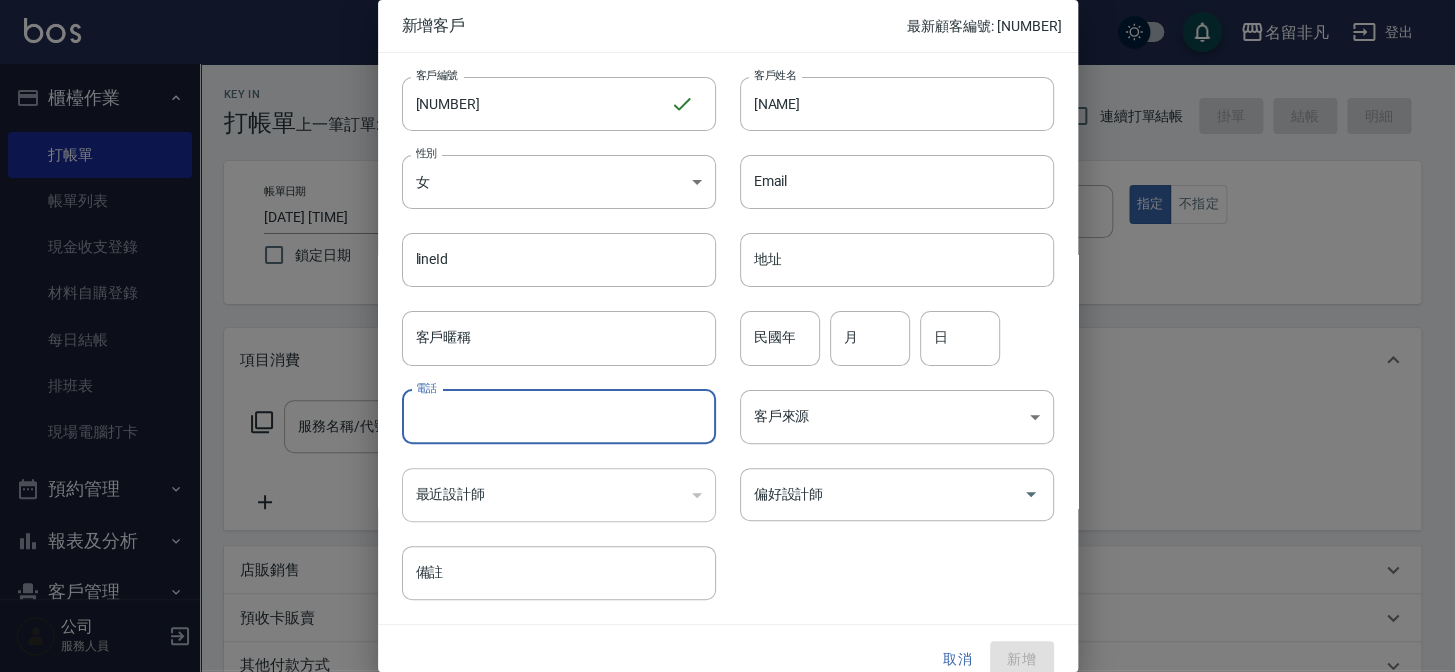 click on "電話" at bounding box center [559, 417] 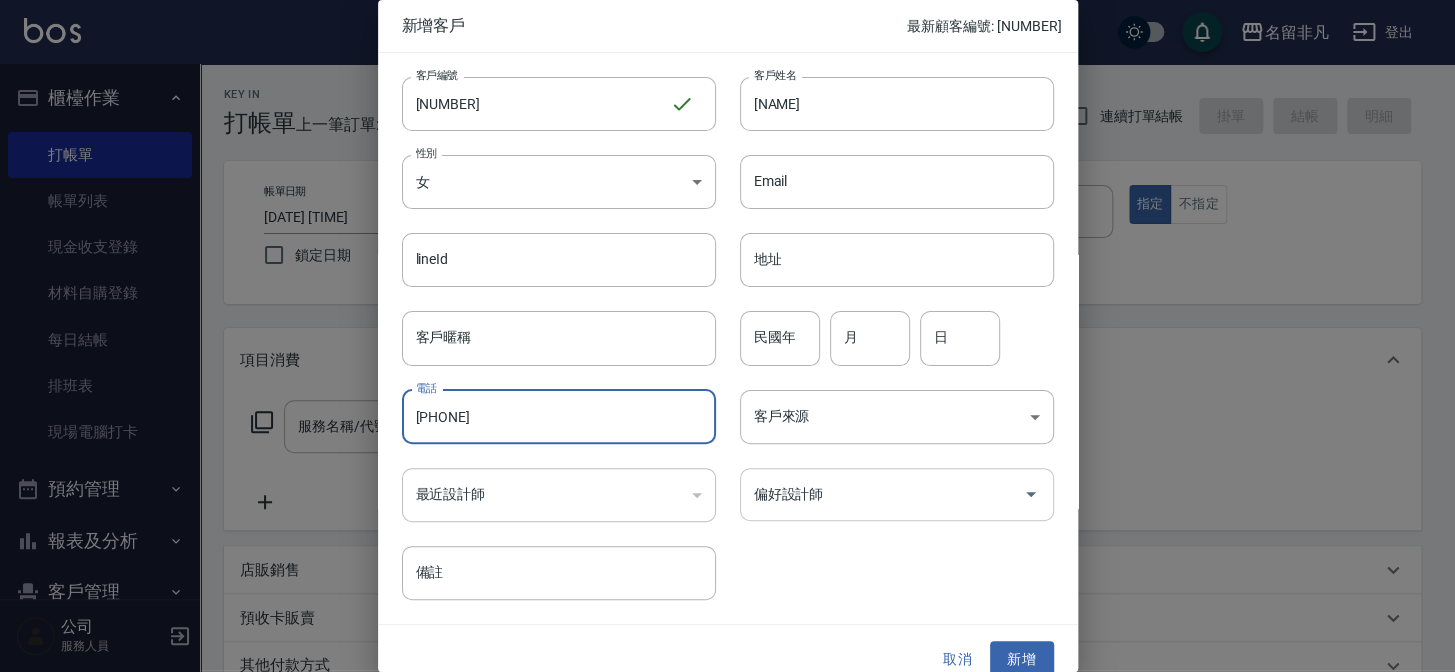type on "[PHONE]" 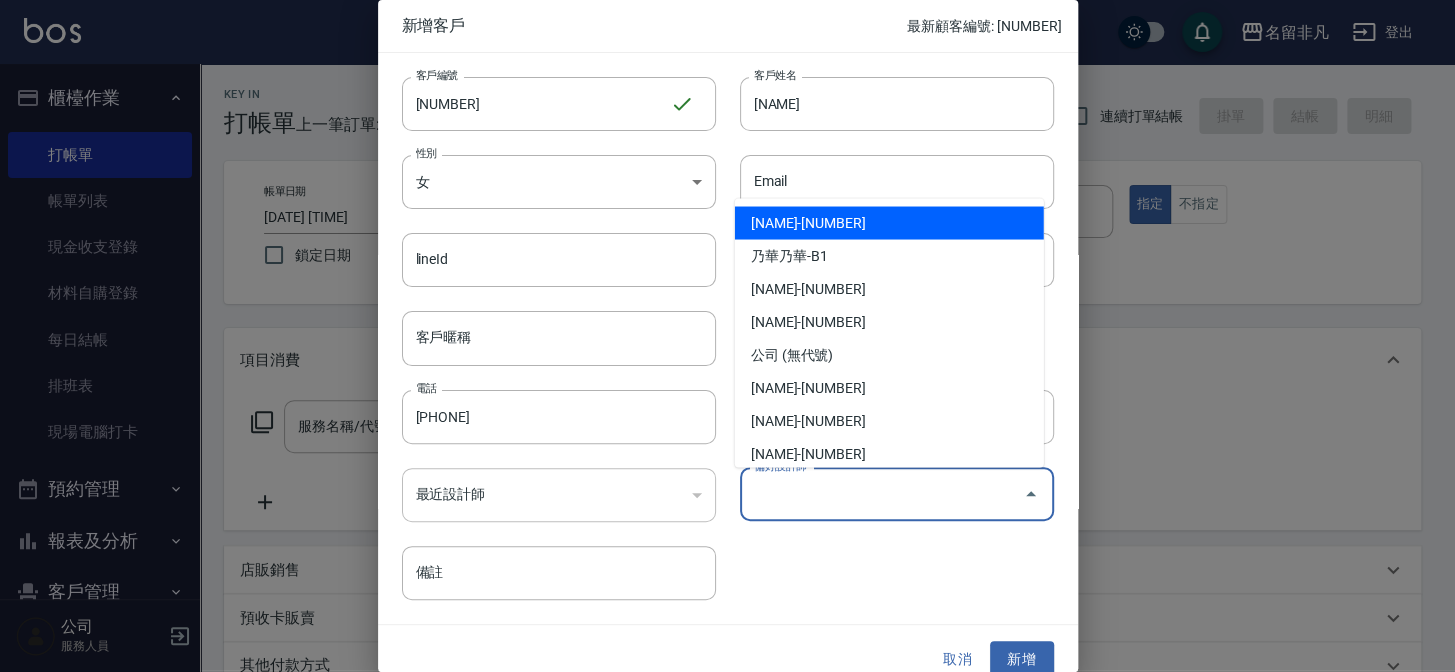 click on "[NAME]-[NUMBER]" at bounding box center (889, 223) 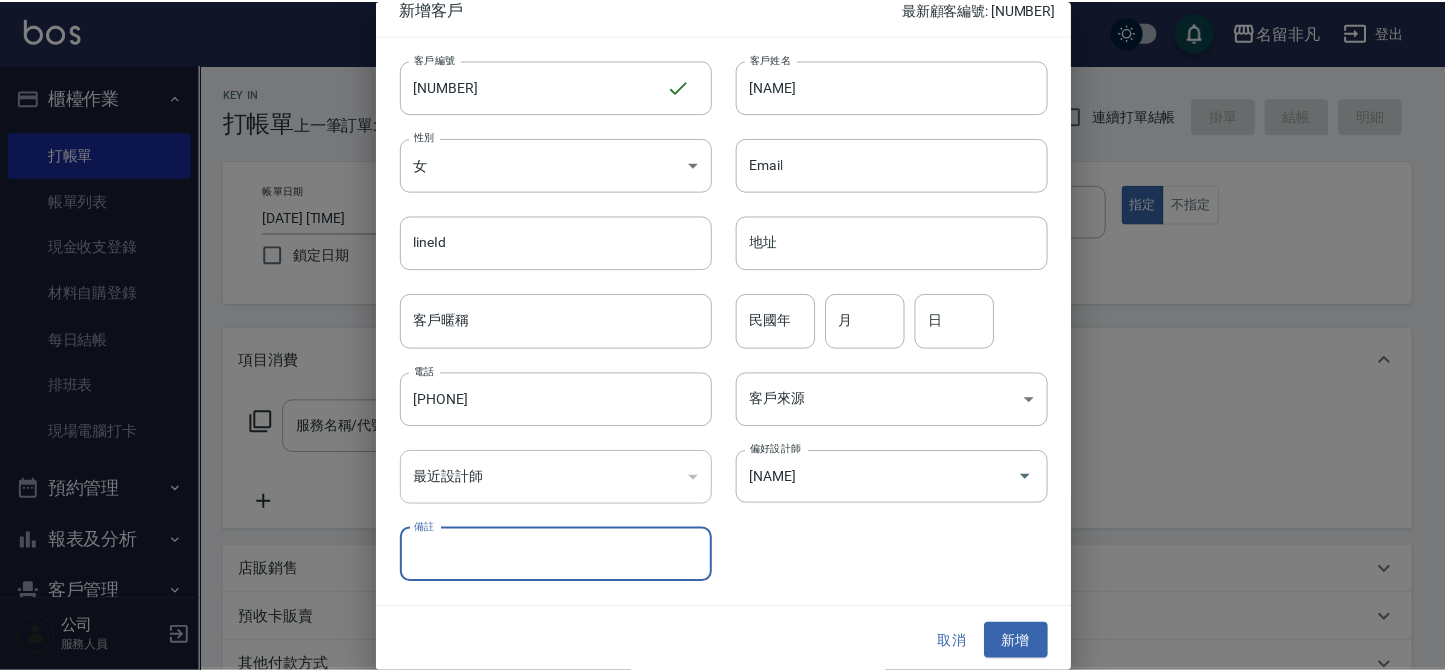 scroll, scrollTop: 20, scrollLeft: 0, axis: vertical 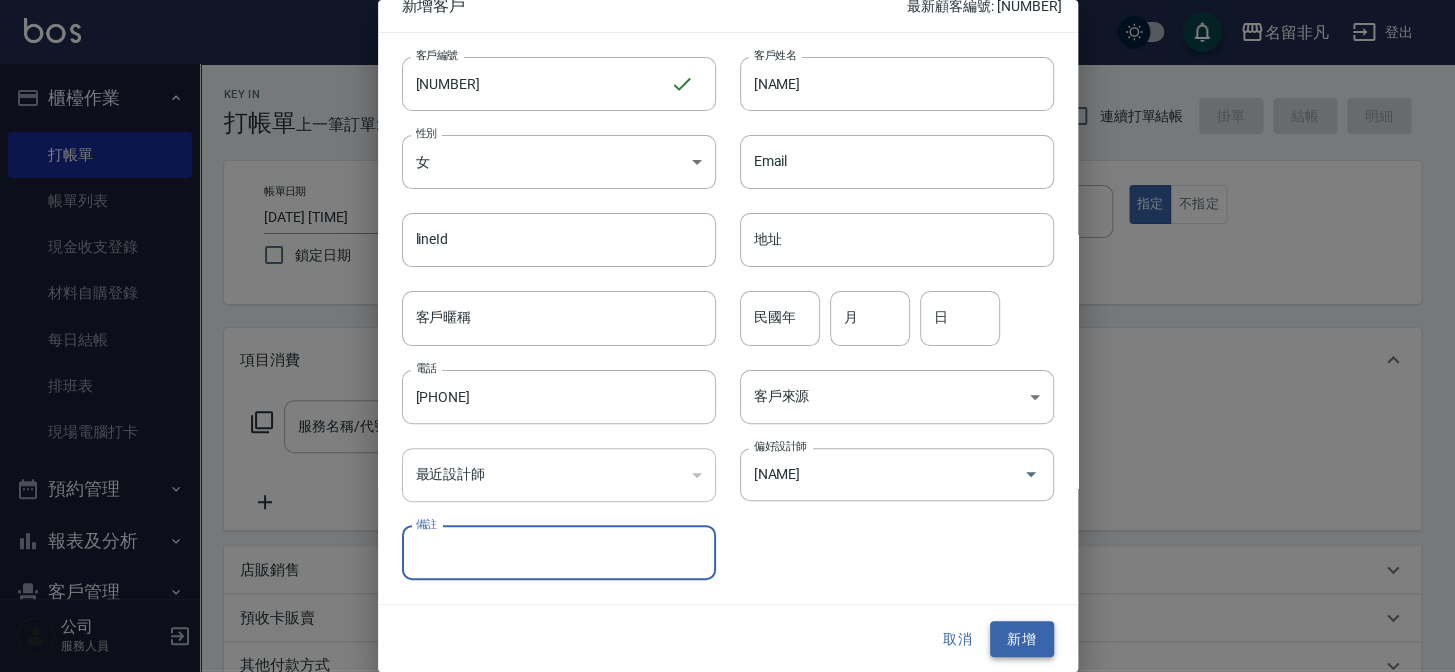 click on "新增" at bounding box center (1022, 639) 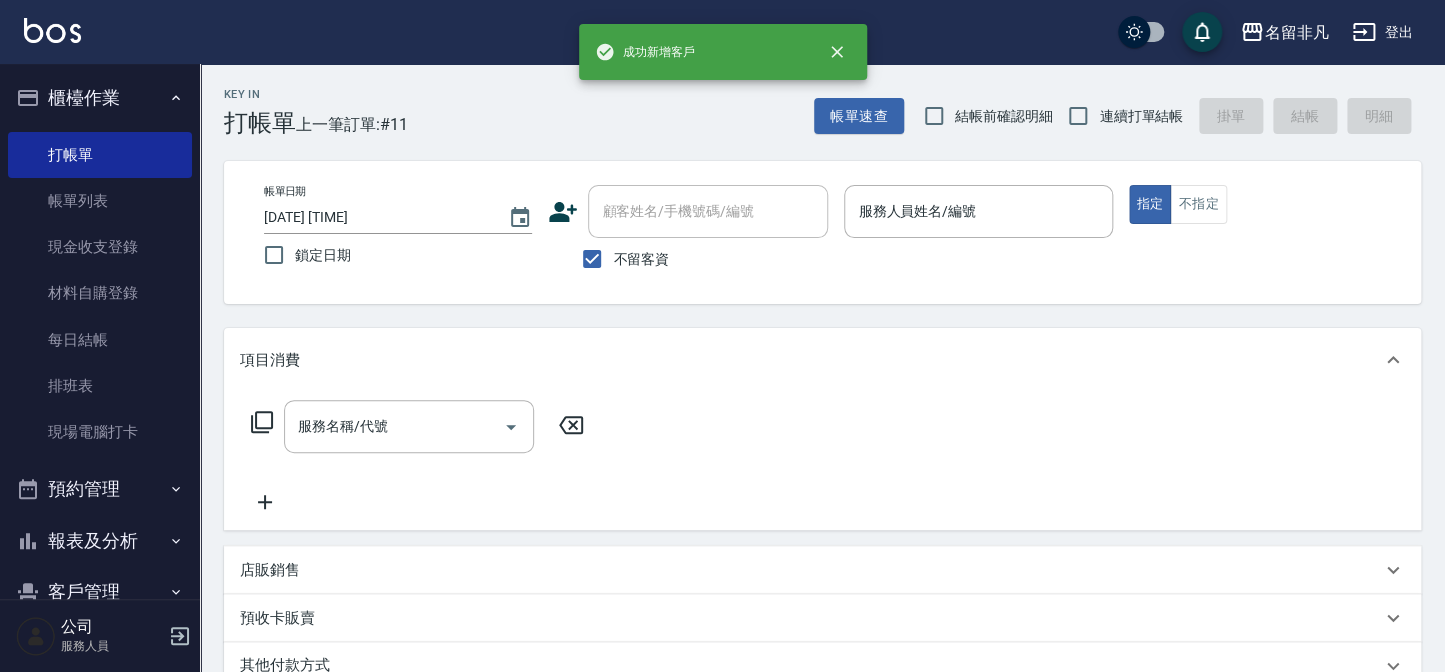 drag, startPoint x: 641, startPoint y: 257, endPoint x: 670, endPoint y: 208, distance: 56.938564 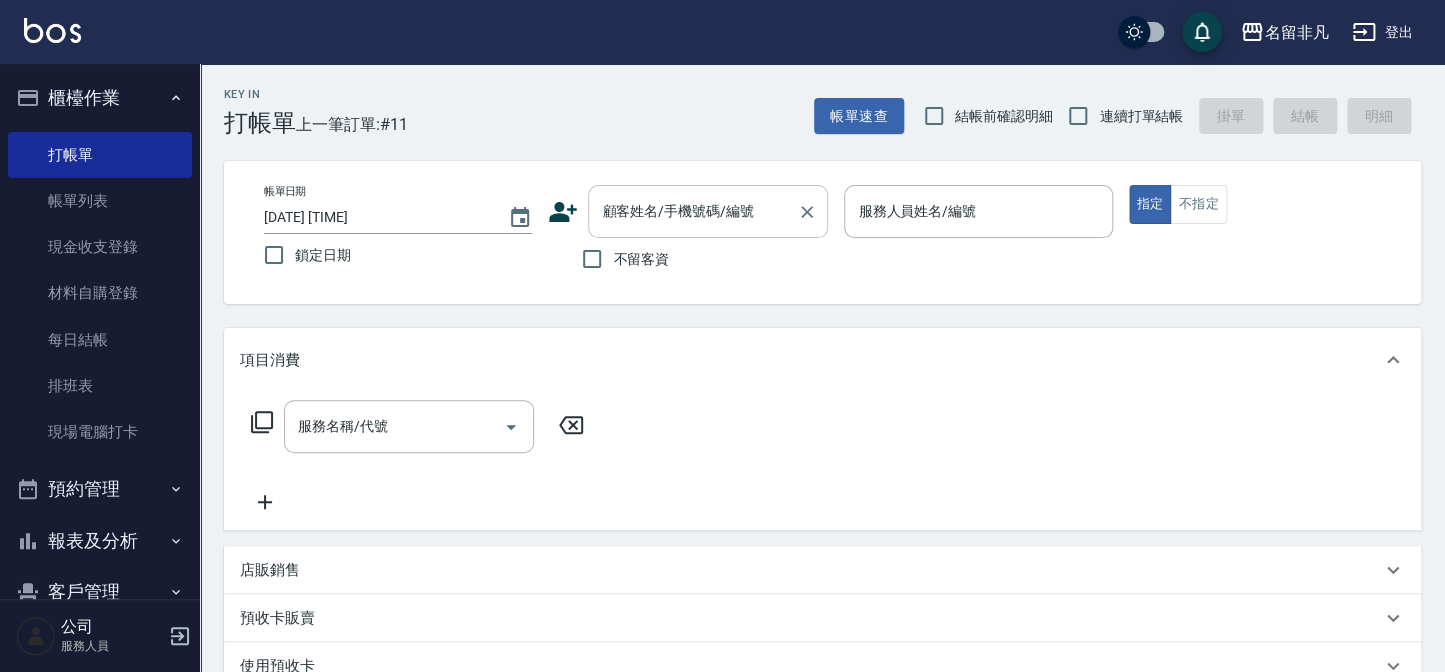 click on "顧客姓名/手機號碼/編號 顧客姓名/手機號碼/編號" at bounding box center [708, 211] 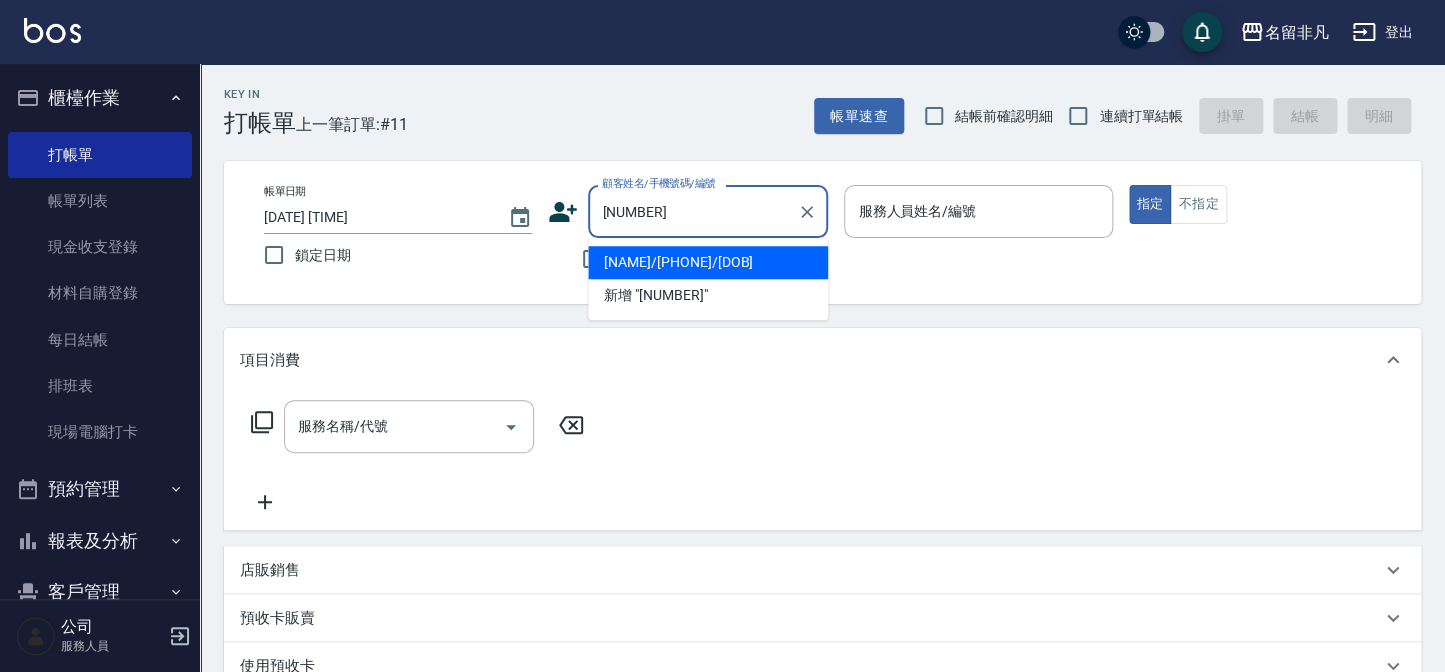 type on "[NAME]/[PHONE]/[DOB]" 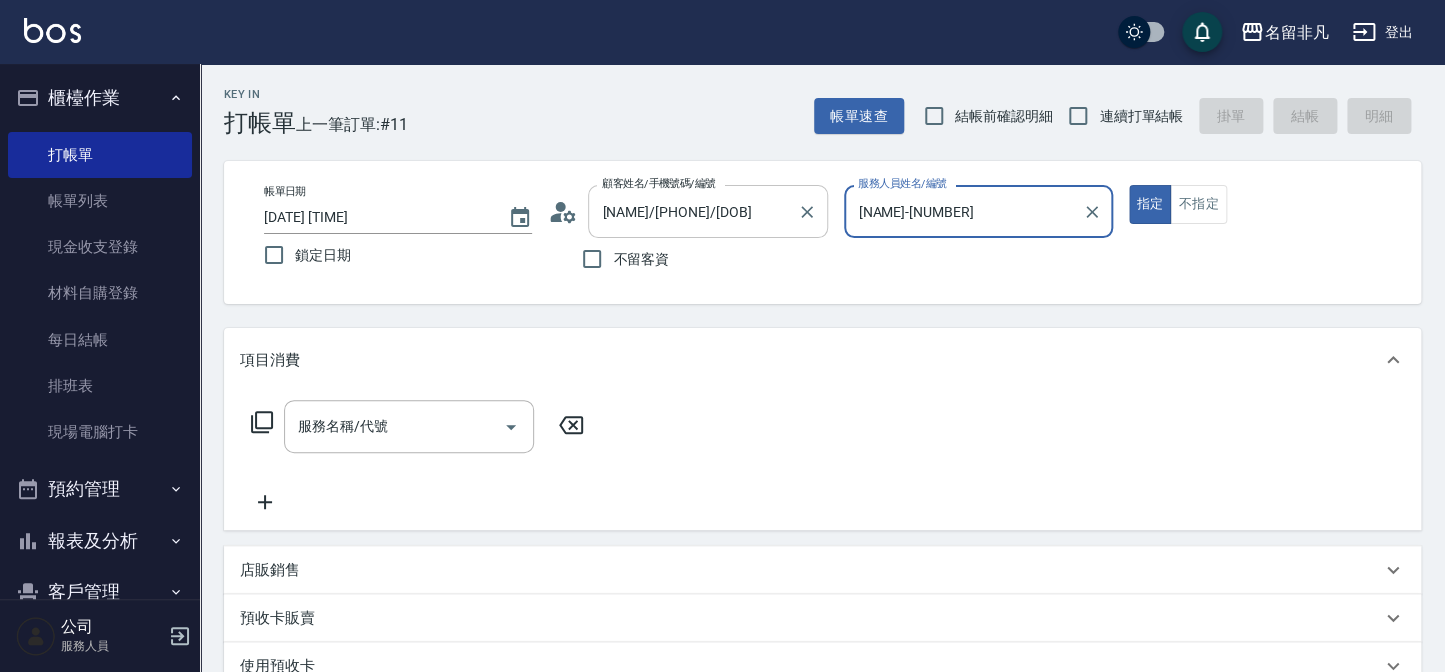 type on "[NAME]-[NUMBER]" 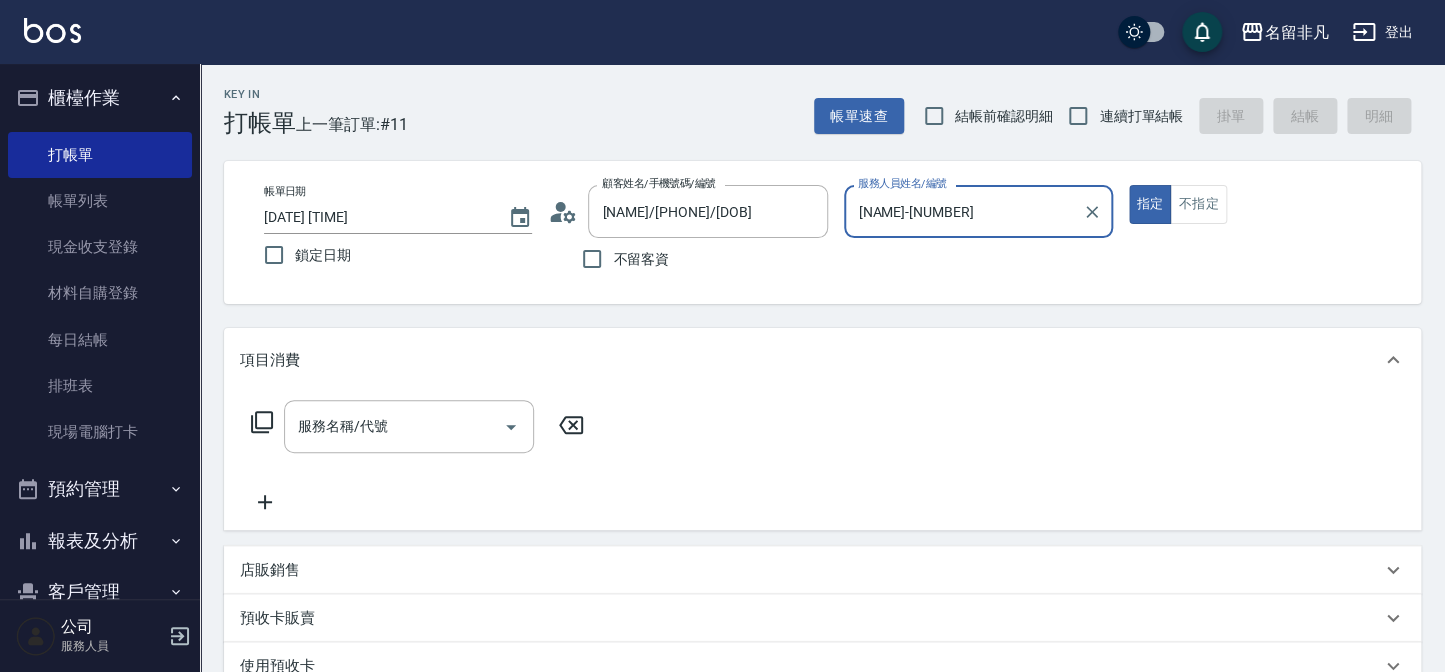 click 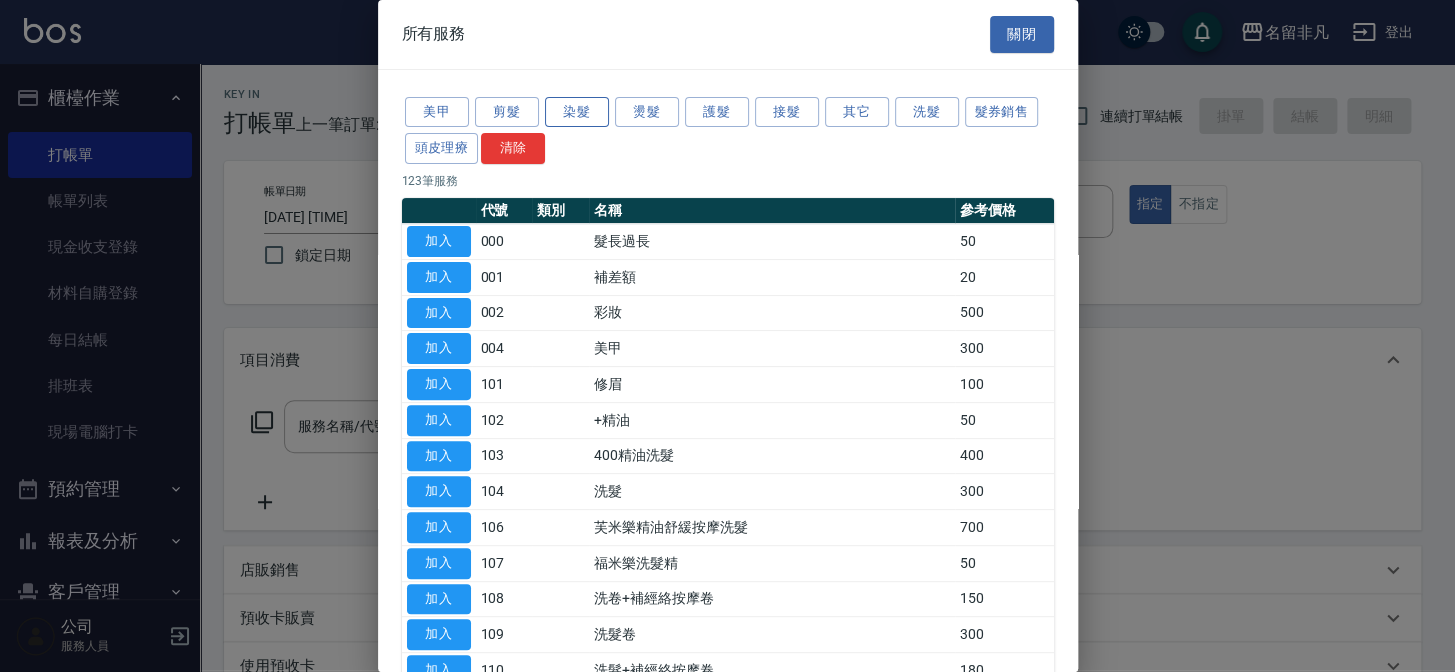click on "染髮" at bounding box center [577, 112] 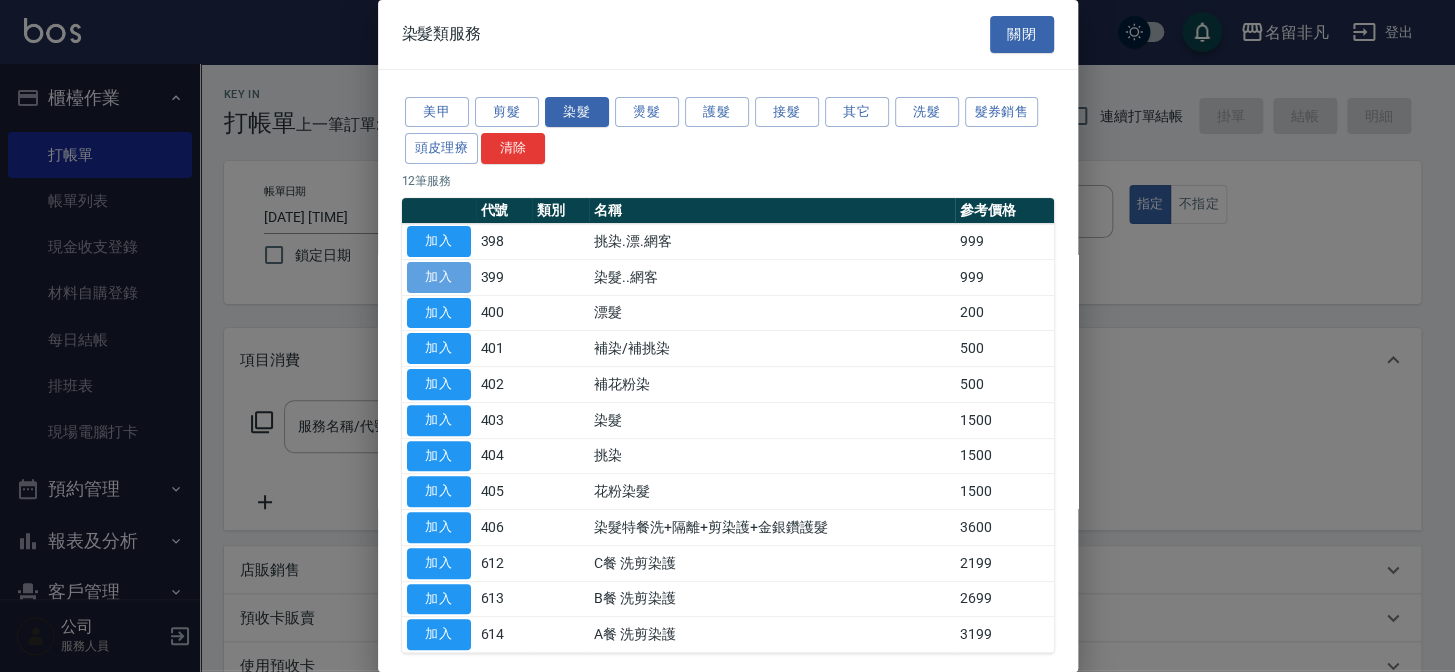 click on "加入" at bounding box center [439, 277] 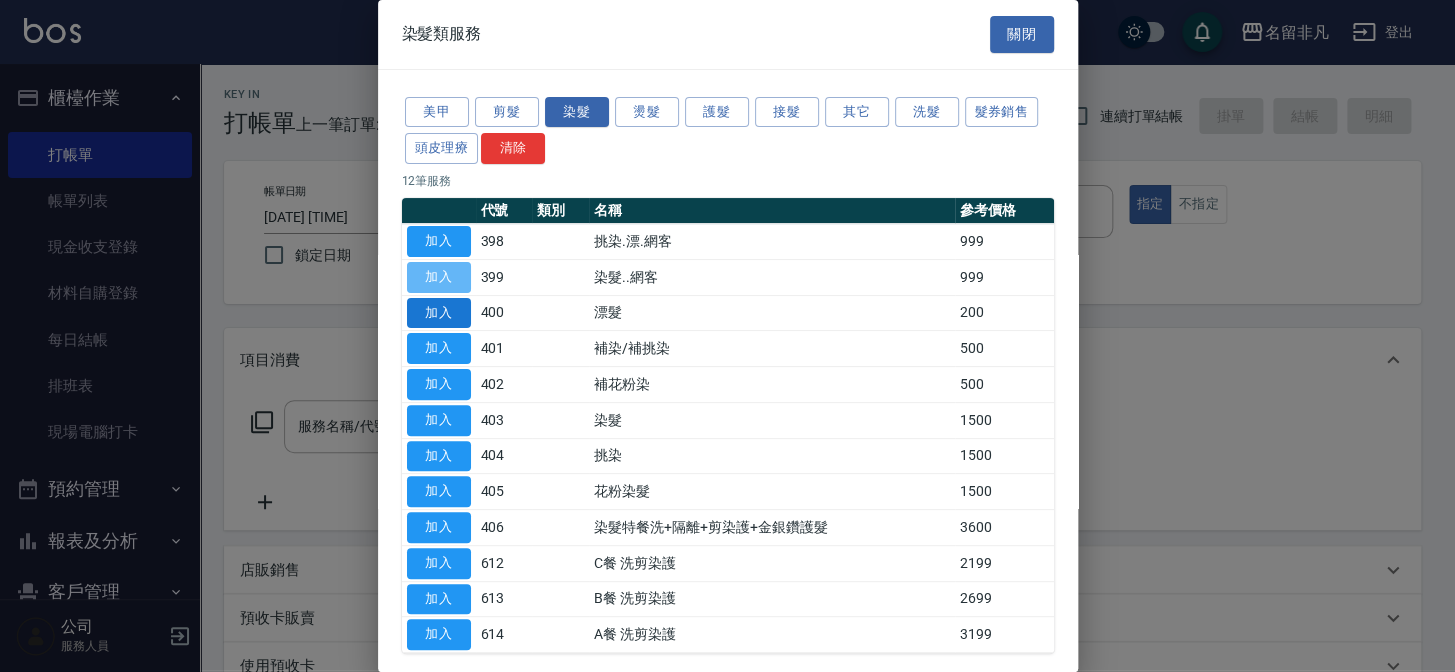 type on "染髮..網客(399)" 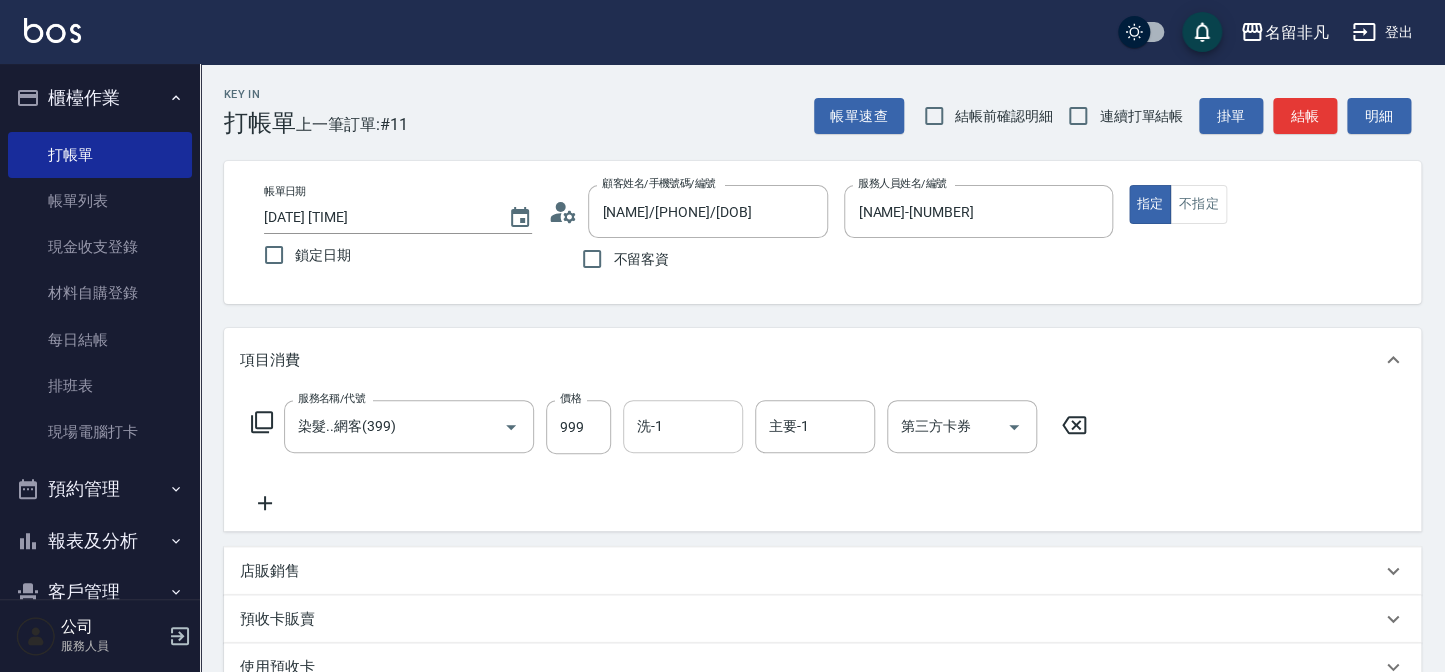 click on "洗-1 洗-1" at bounding box center (683, 426) 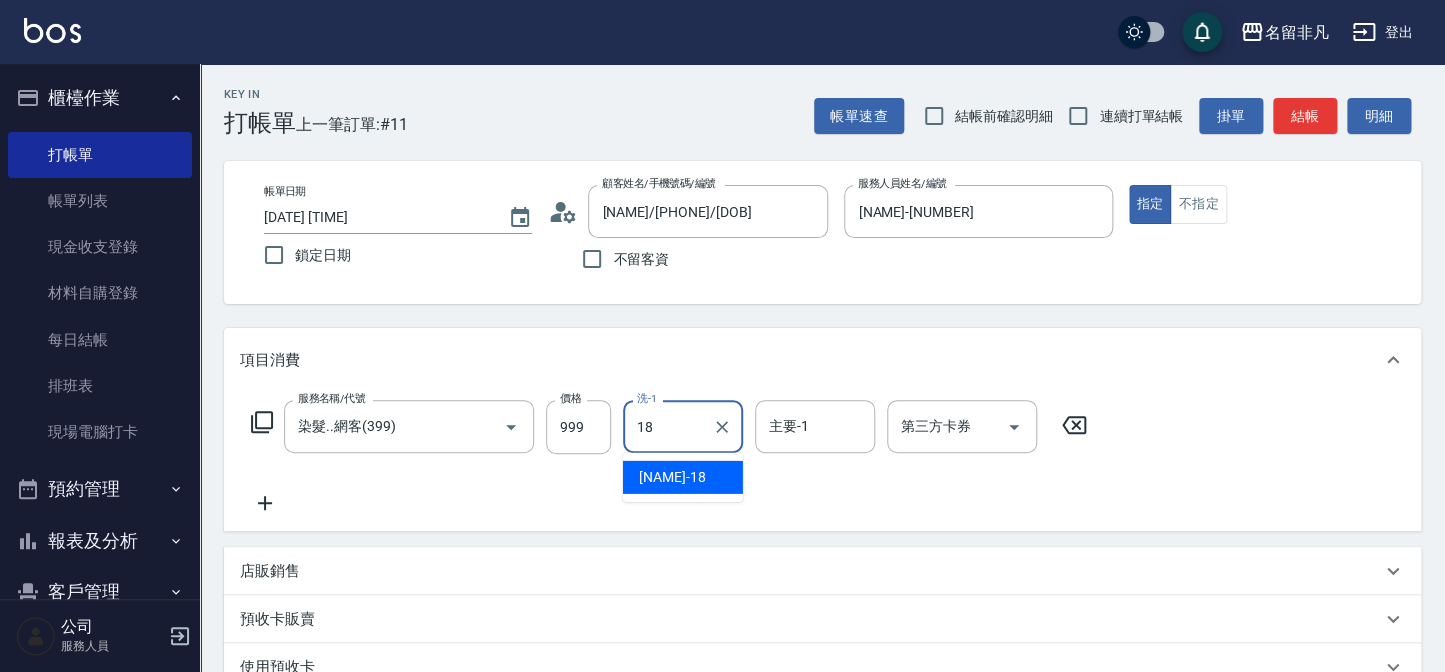 type on "[NAME]-[NUMBER]" 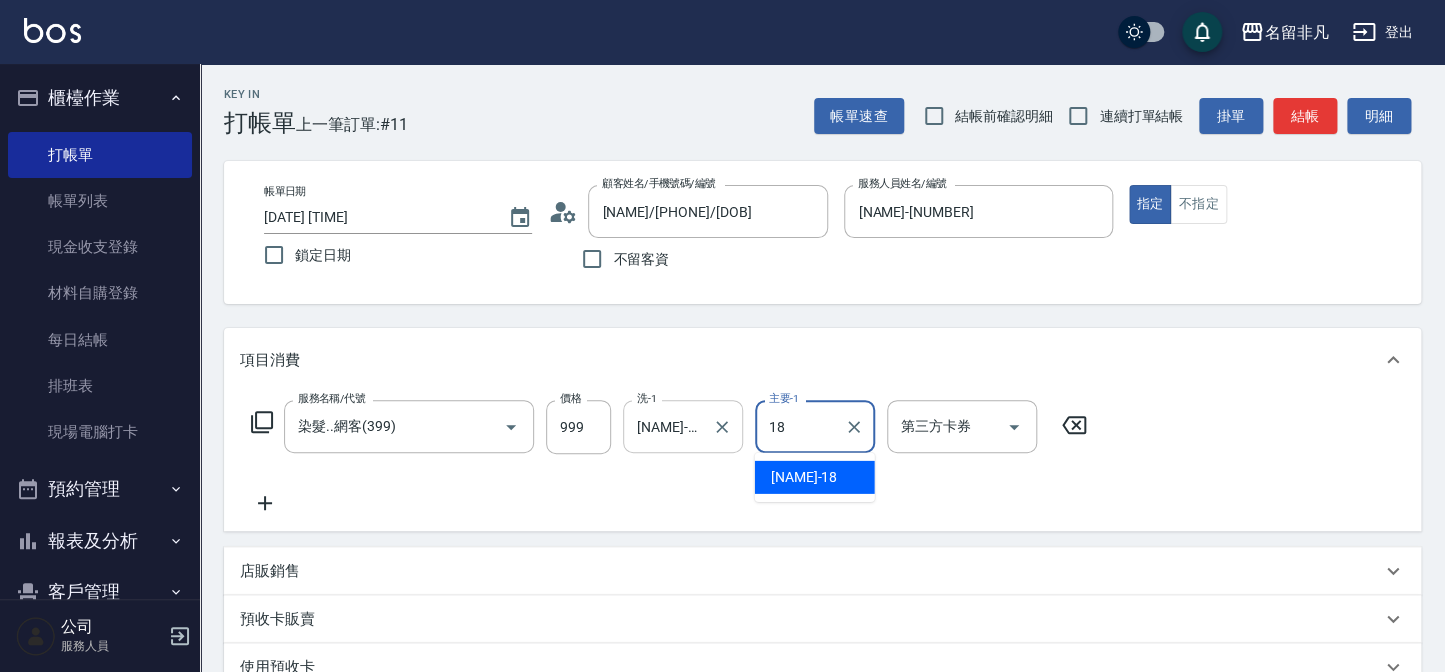 type on "[NAME]-[NUMBER]" 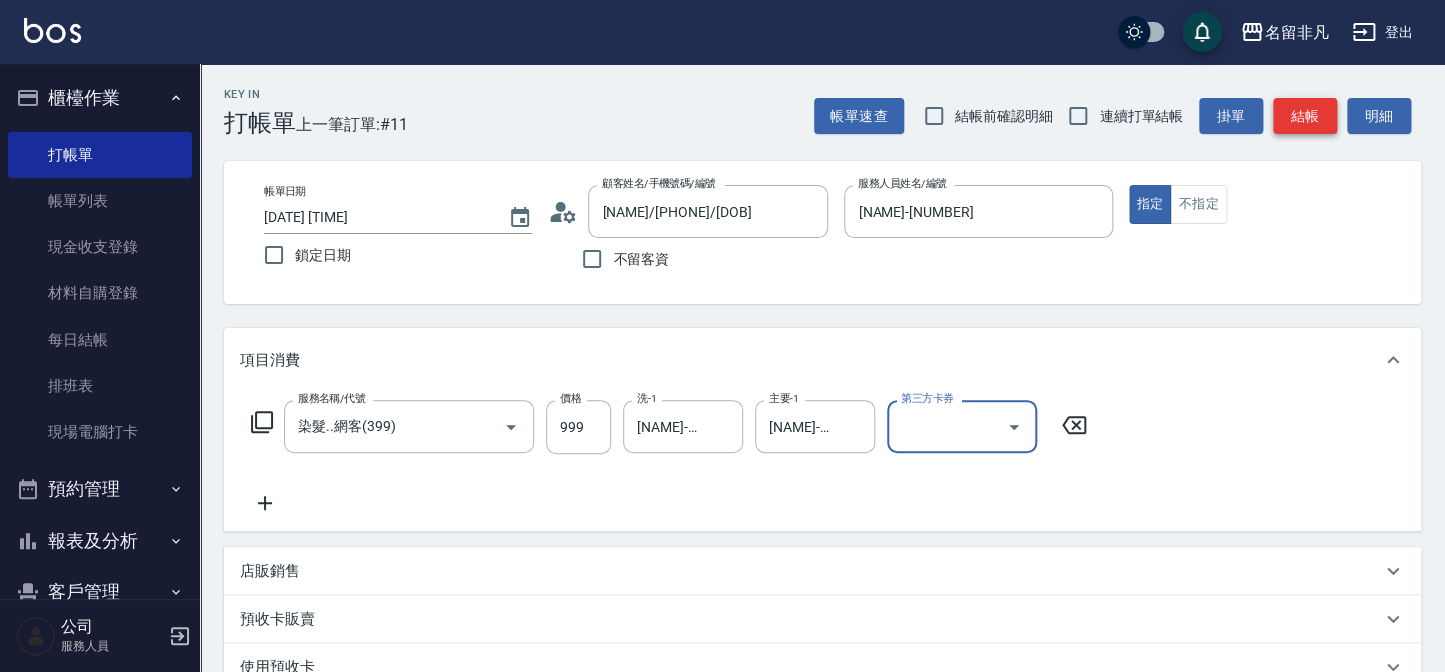 click on "結帳" at bounding box center [1305, 116] 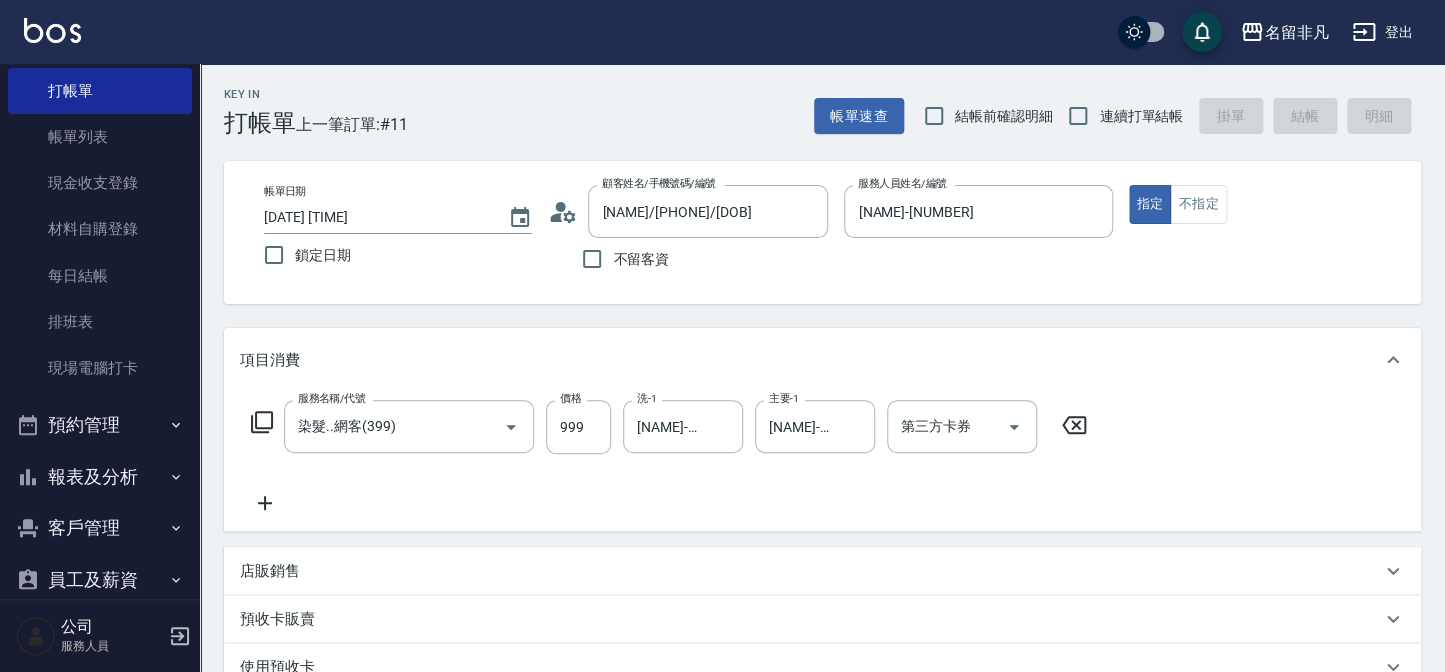 scroll, scrollTop: 90, scrollLeft: 0, axis: vertical 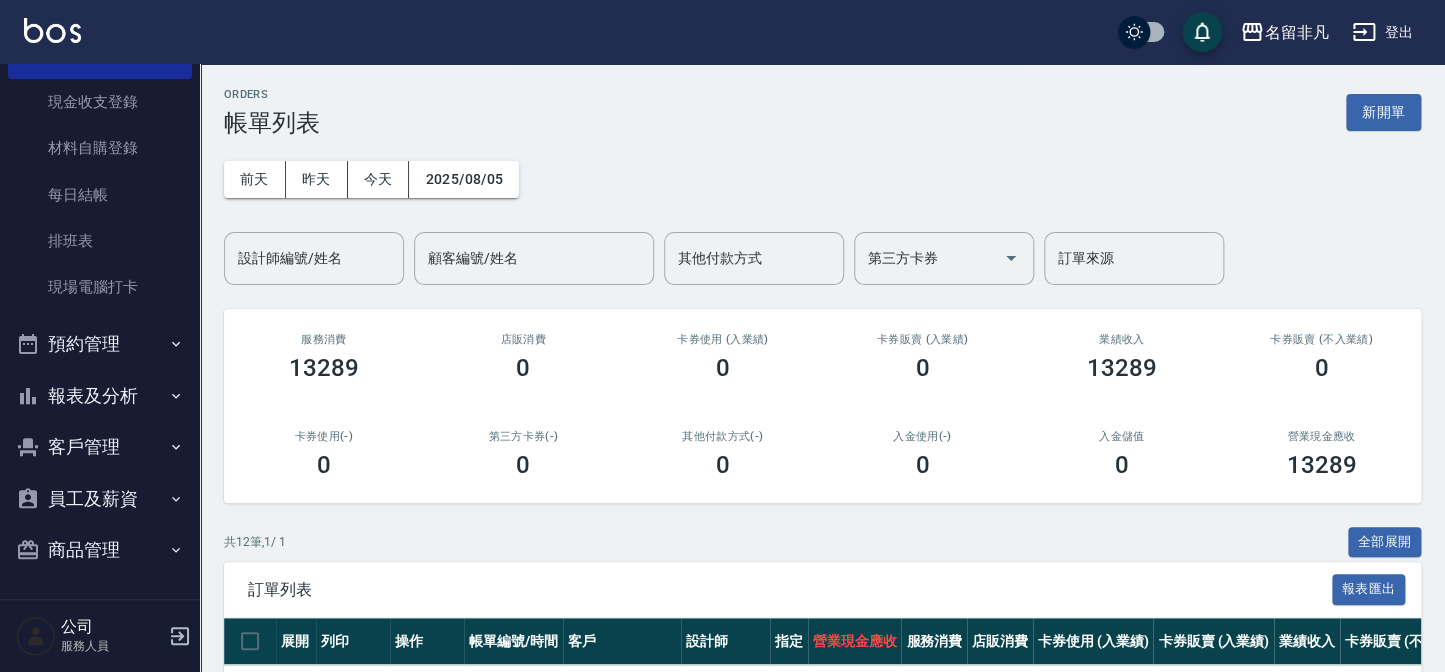 click on "報表及分析" at bounding box center (100, 396) 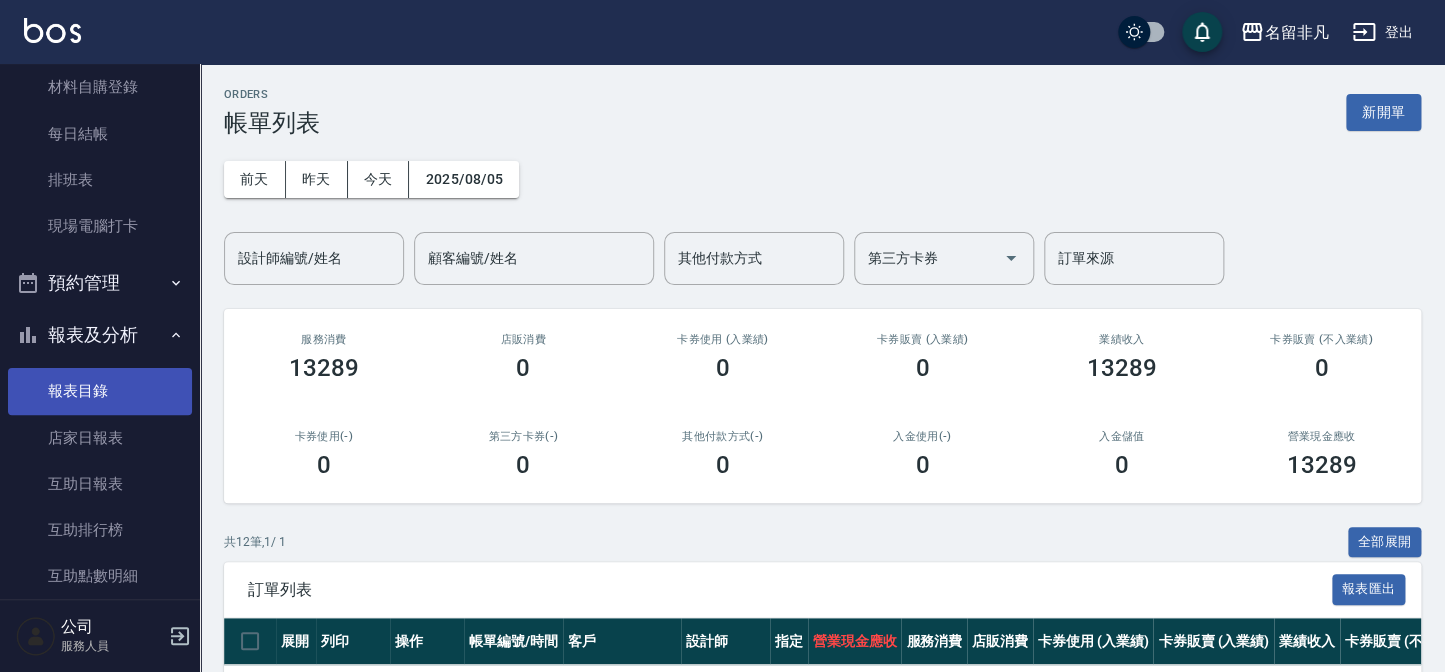 scroll, scrollTop: 327, scrollLeft: 0, axis: vertical 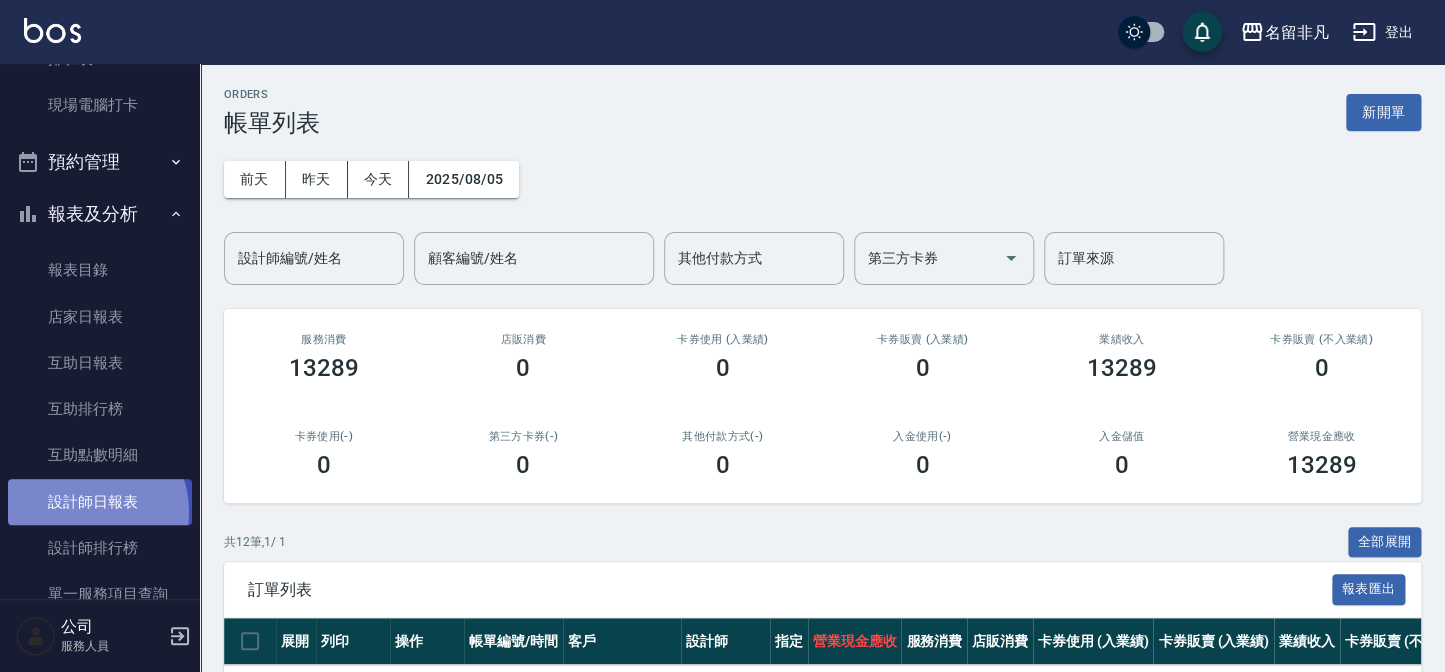 click on "設計師日報表" at bounding box center (100, 502) 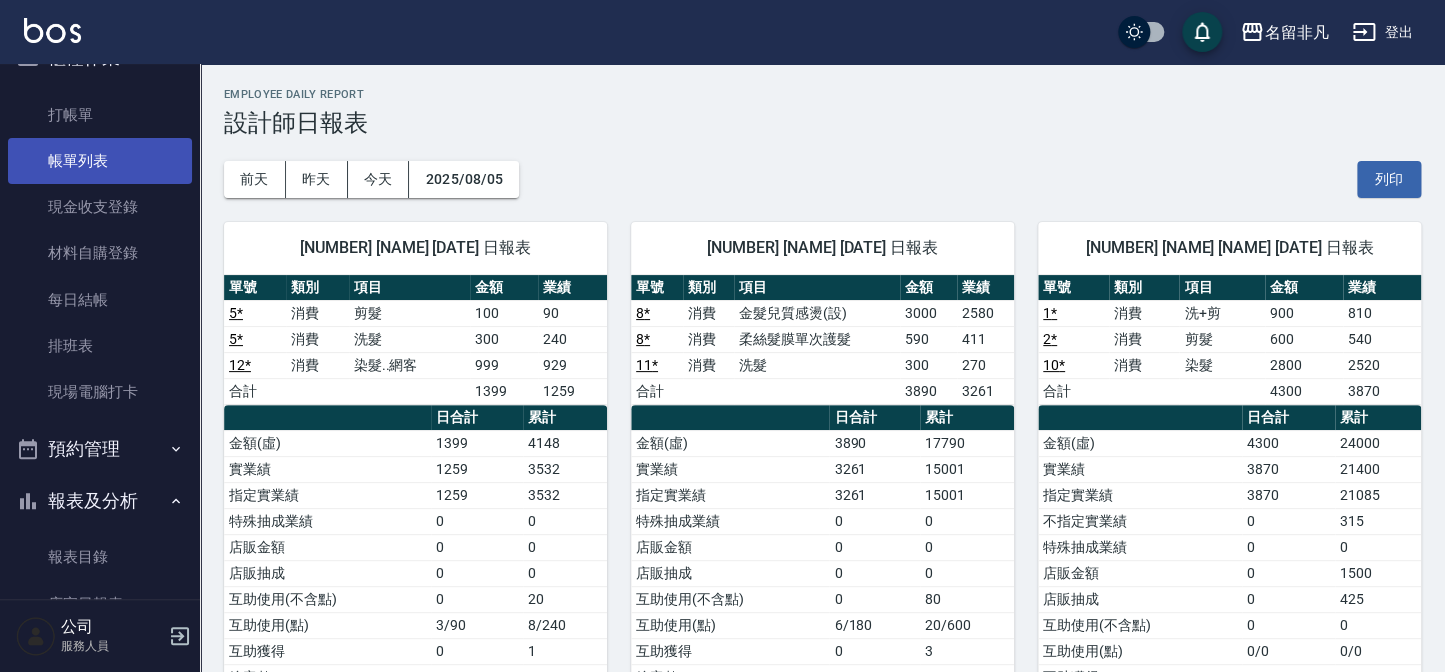 scroll, scrollTop: 0, scrollLeft: 0, axis: both 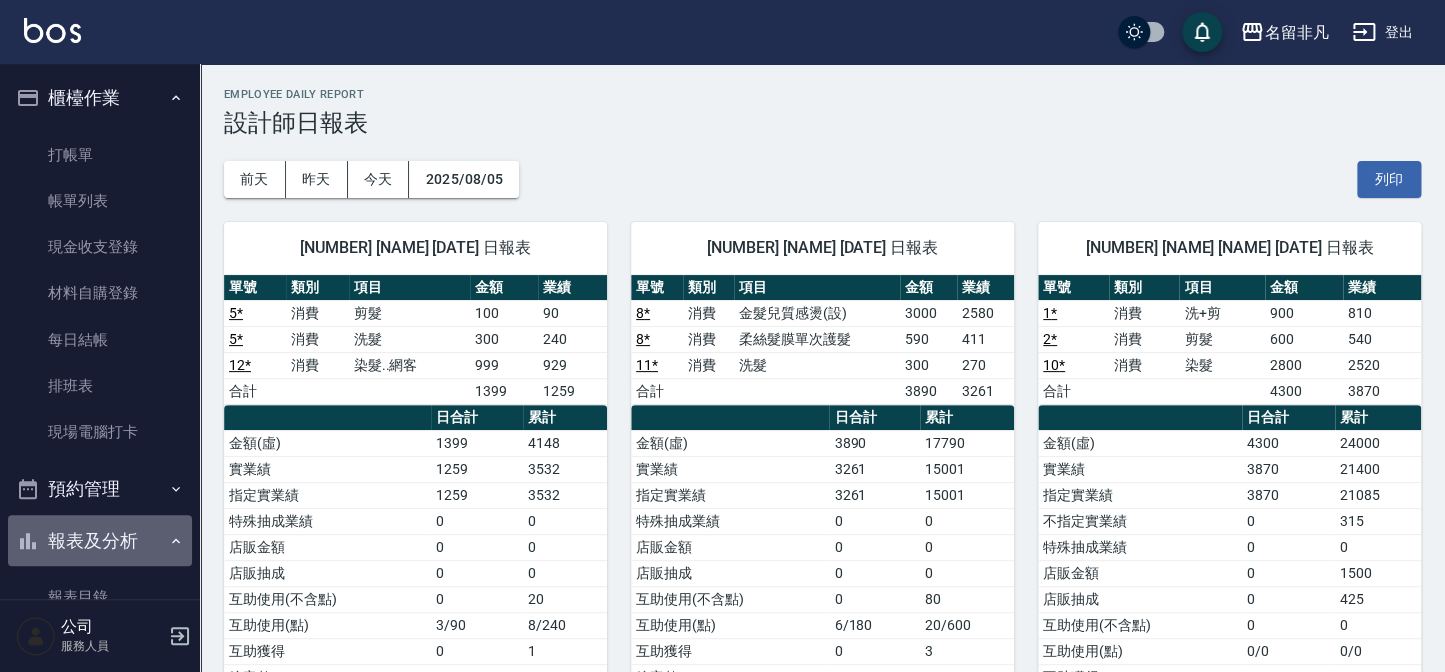 click on "報表及分析" at bounding box center (100, 541) 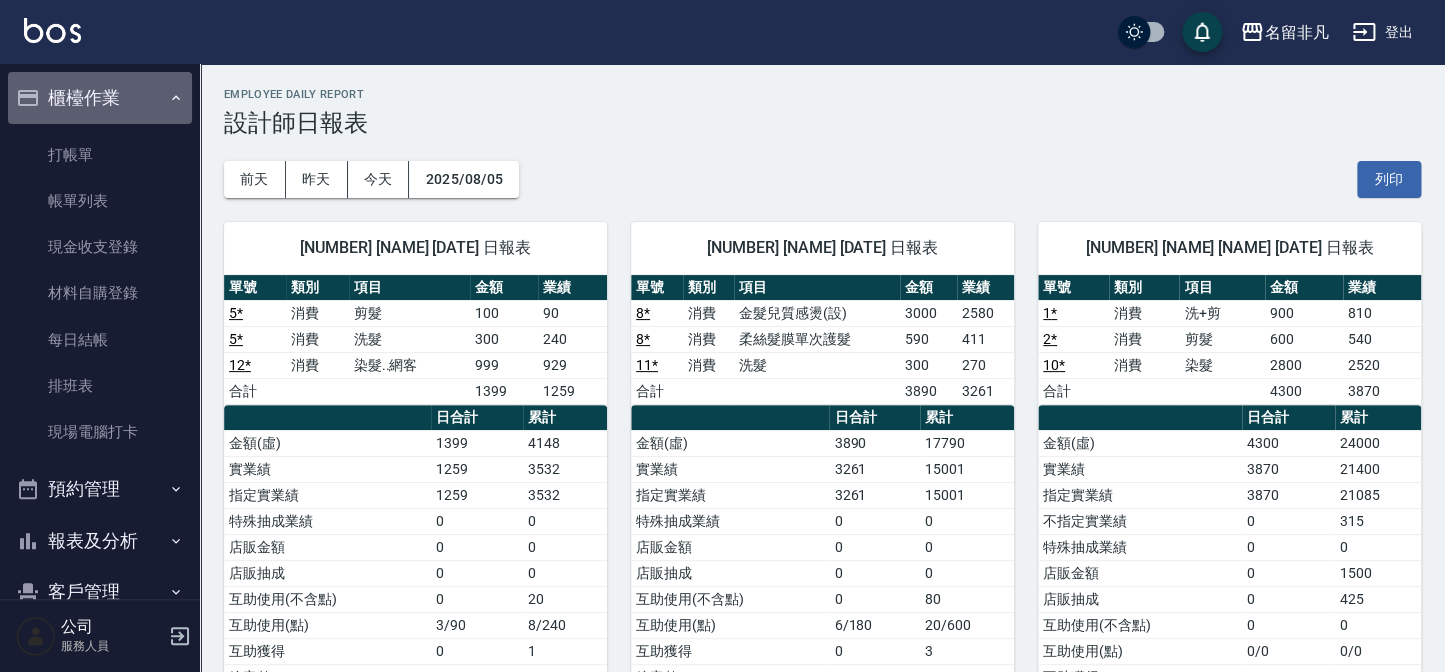click on "櫃檯作業" at bounding box center [100, 98] 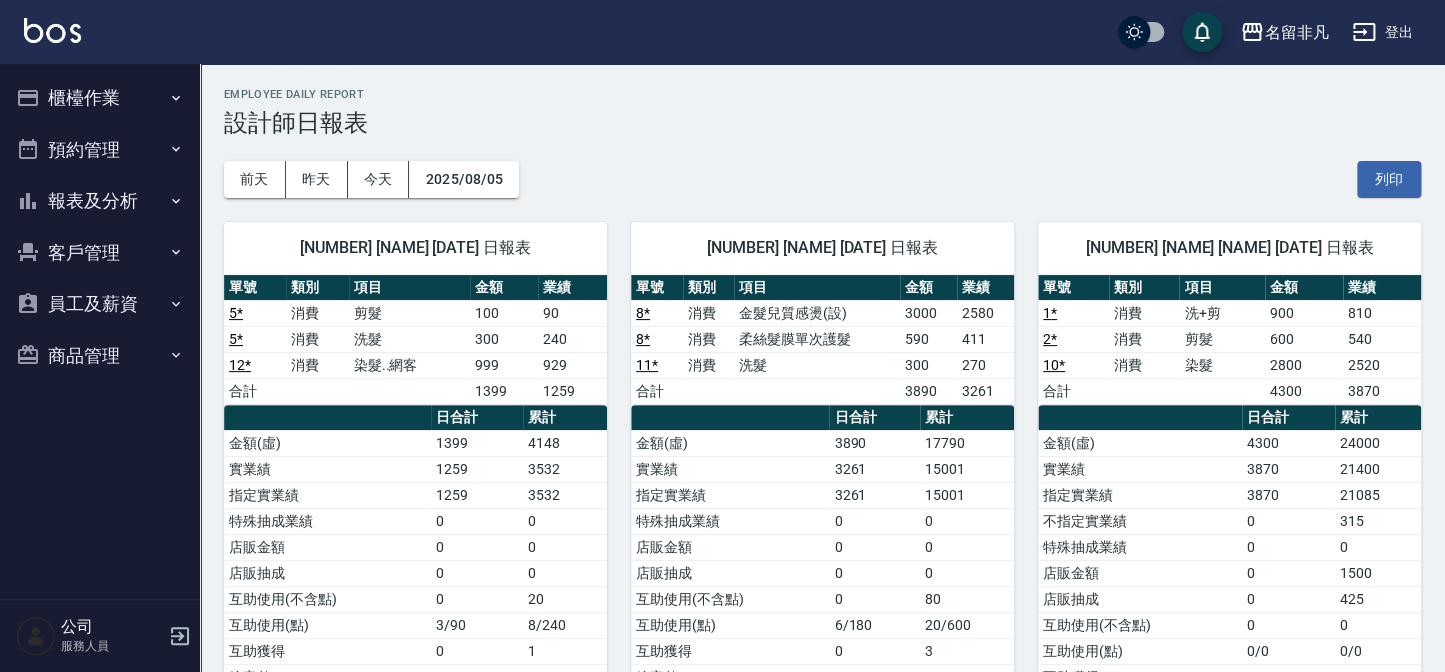 click on "櫃檯作業" at bounding box center (100, 98) 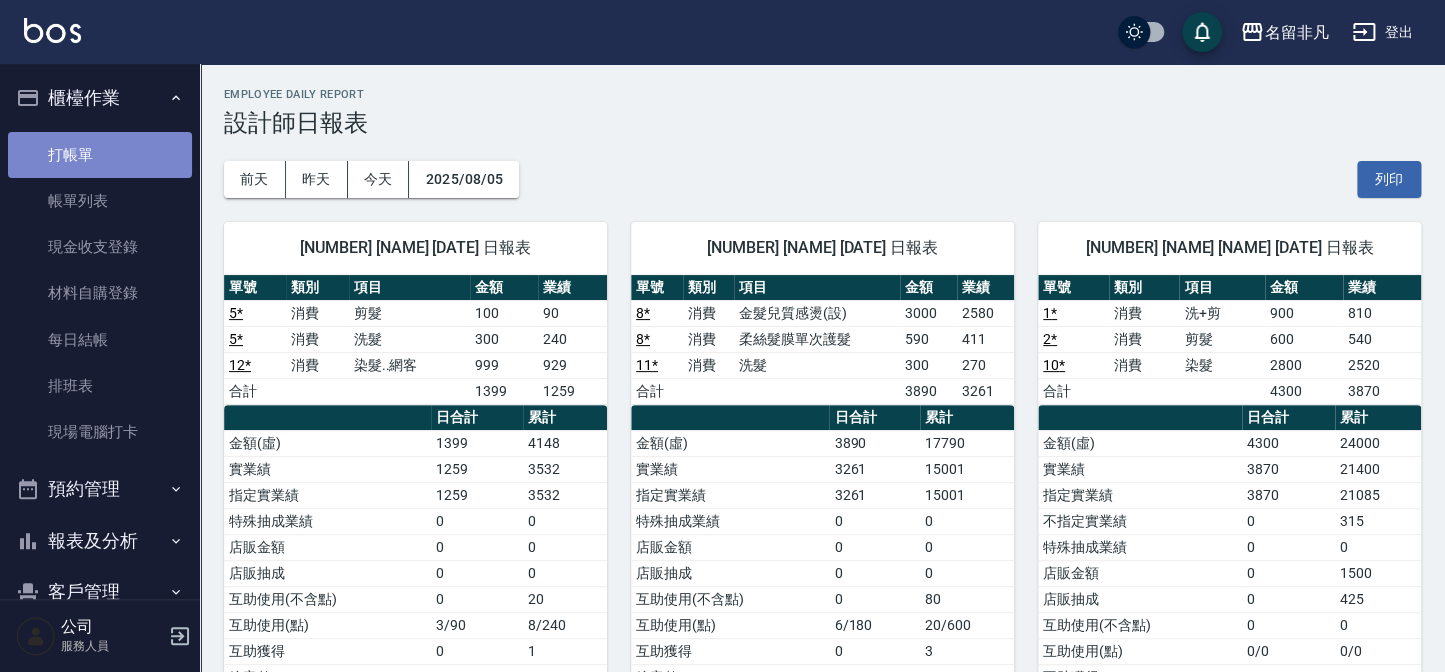 click on "打帳單" at bounding box center [100, 155] 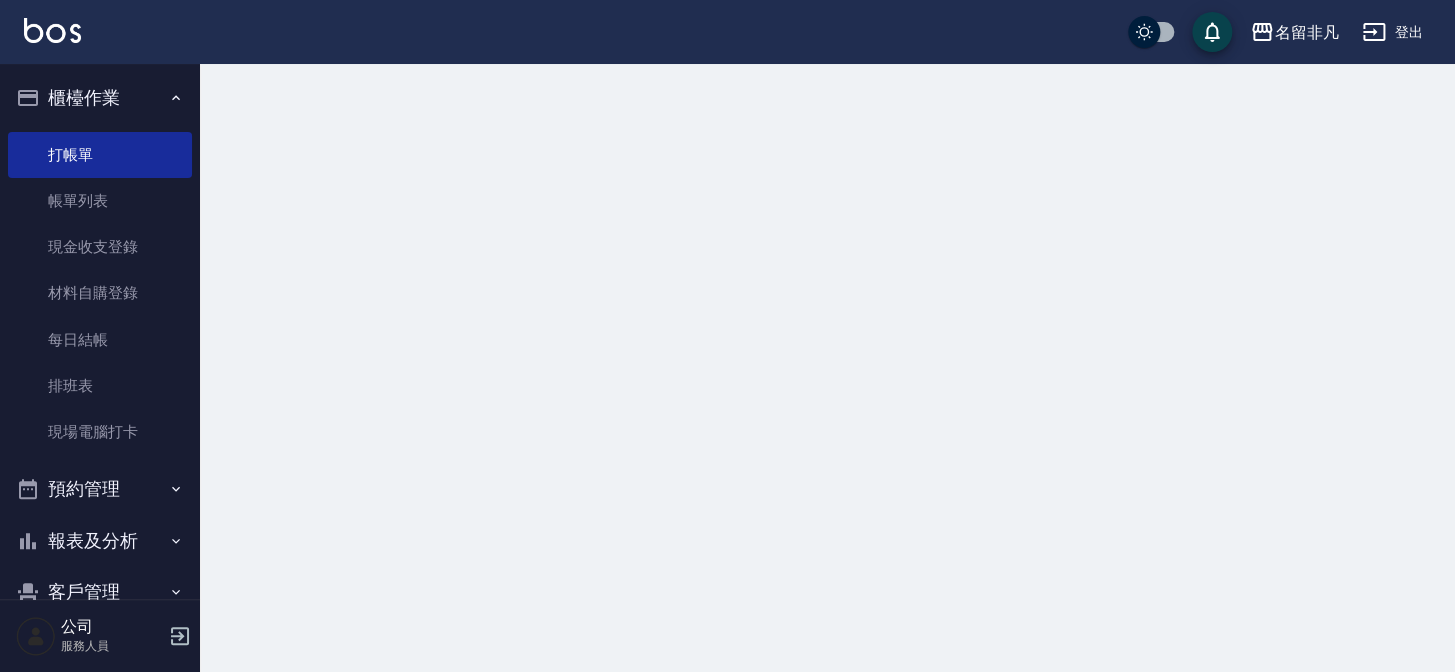 click on "櫃檯作業" at bounding box center [100, 98] 